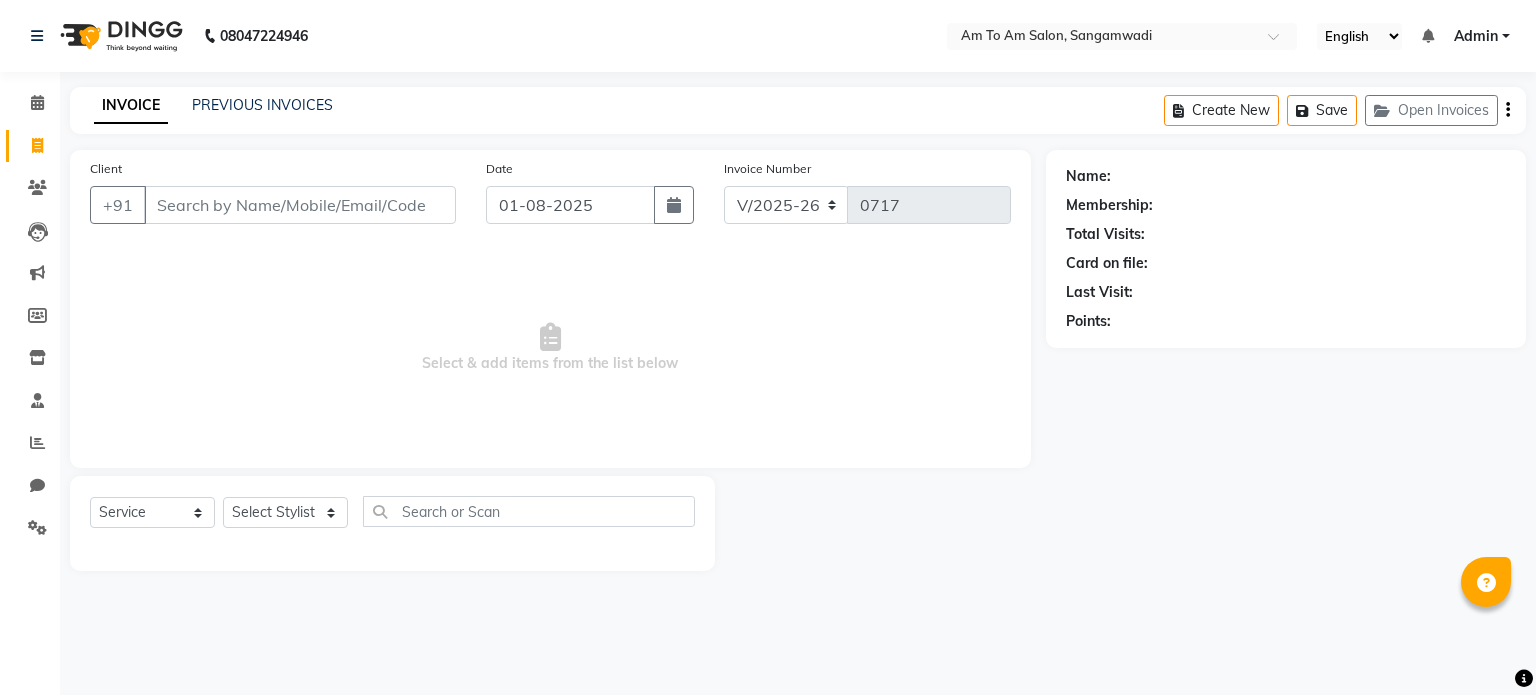 select on "6661" 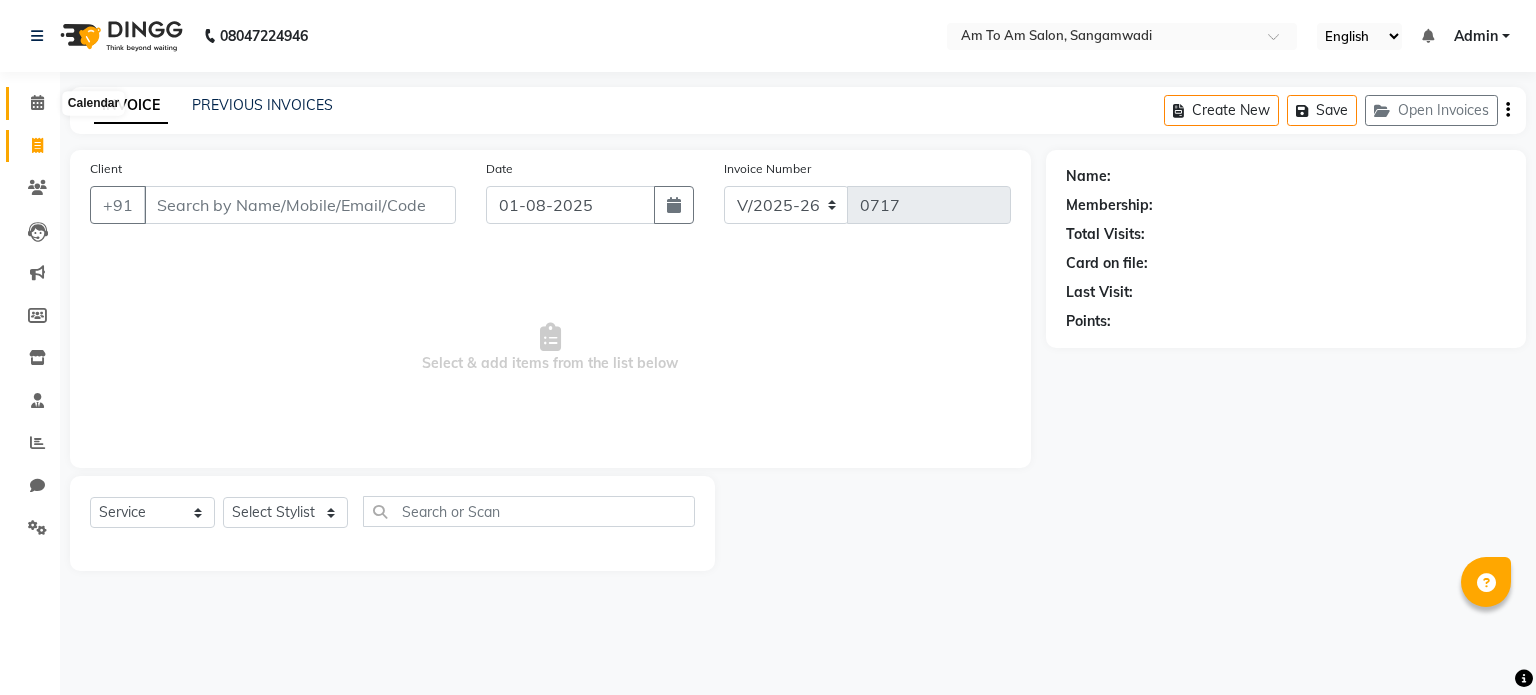 click 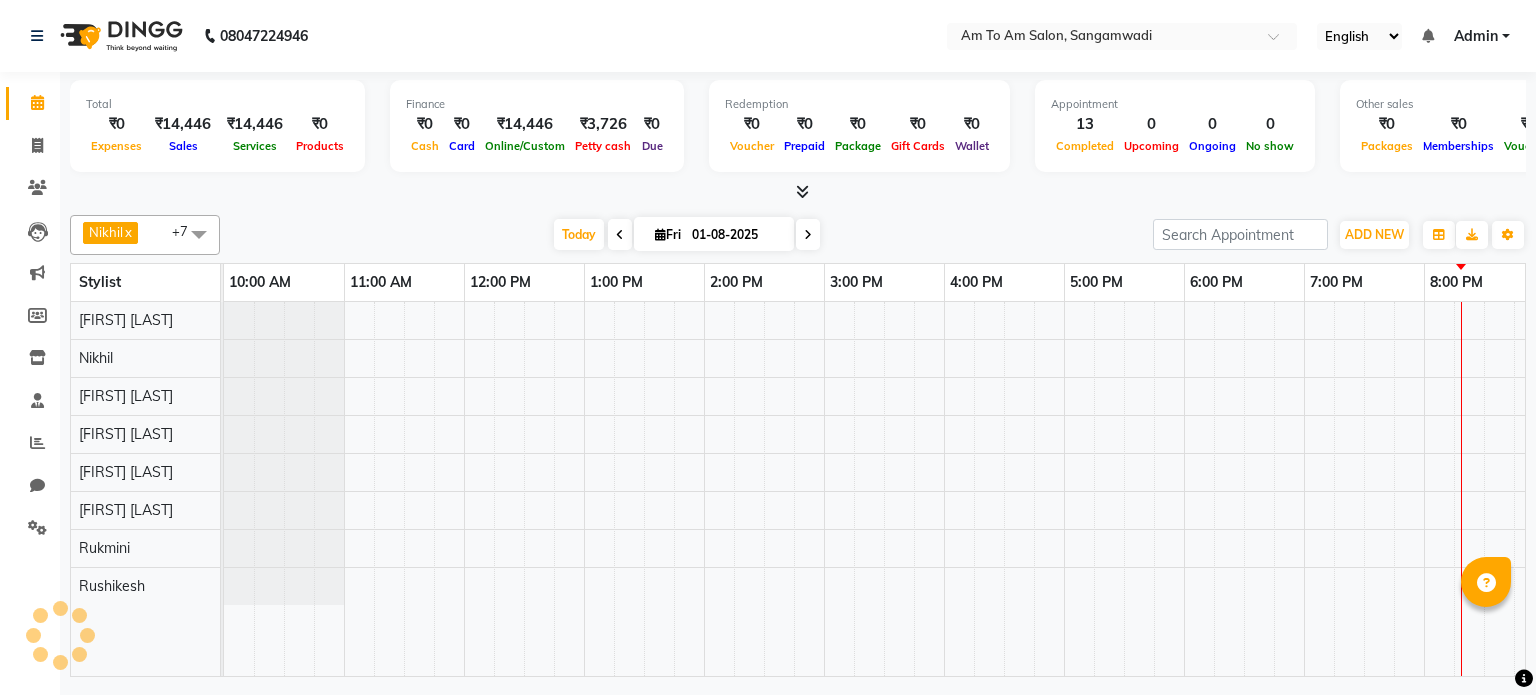 scroll, scrollTop: 0, scrollLeft: 378, axis: horizontal 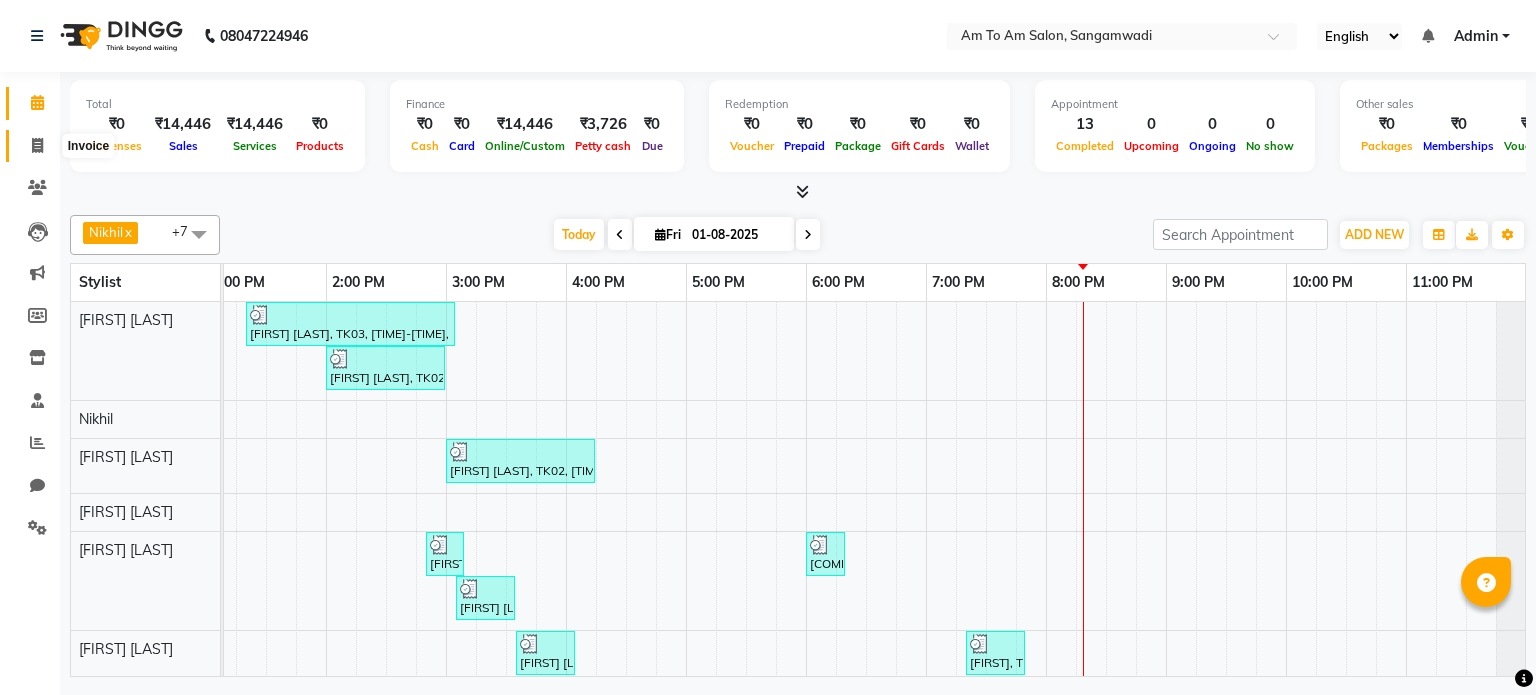 click 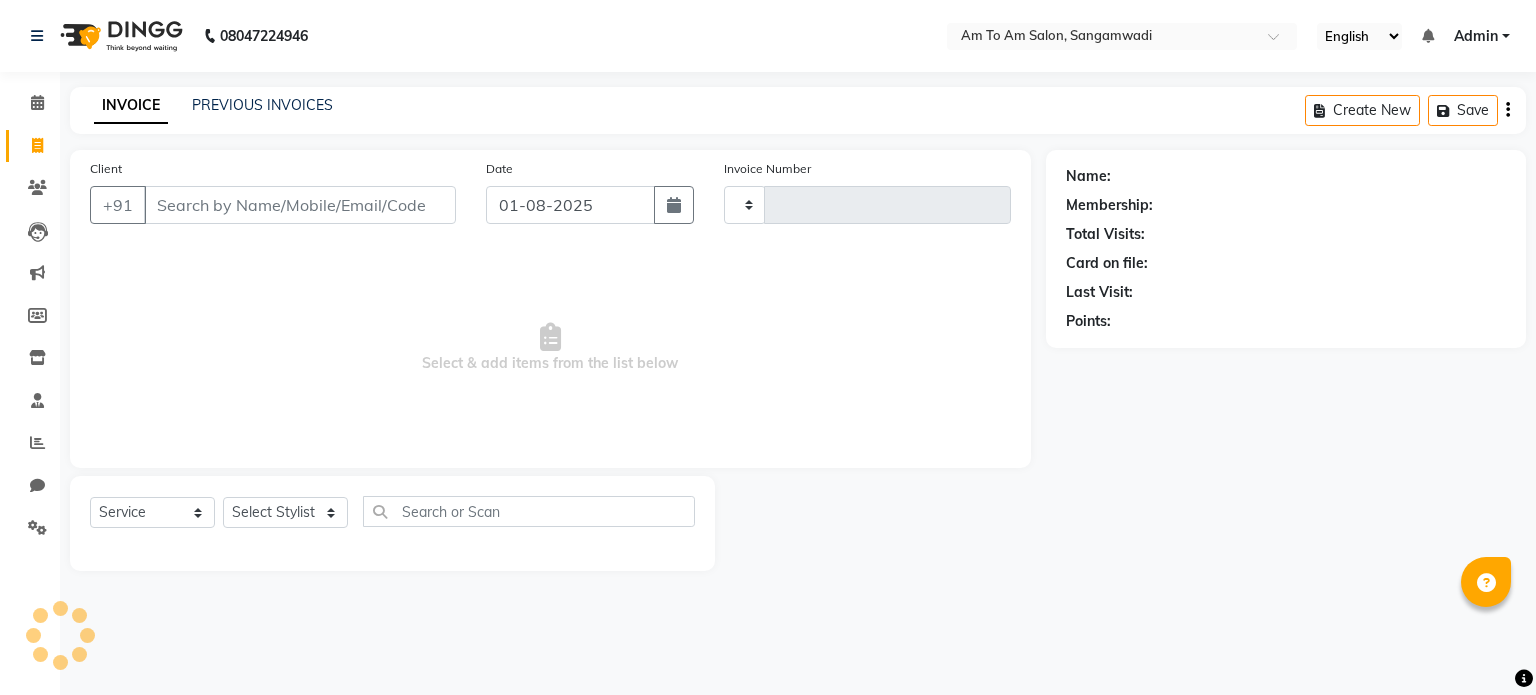 type on "0717" 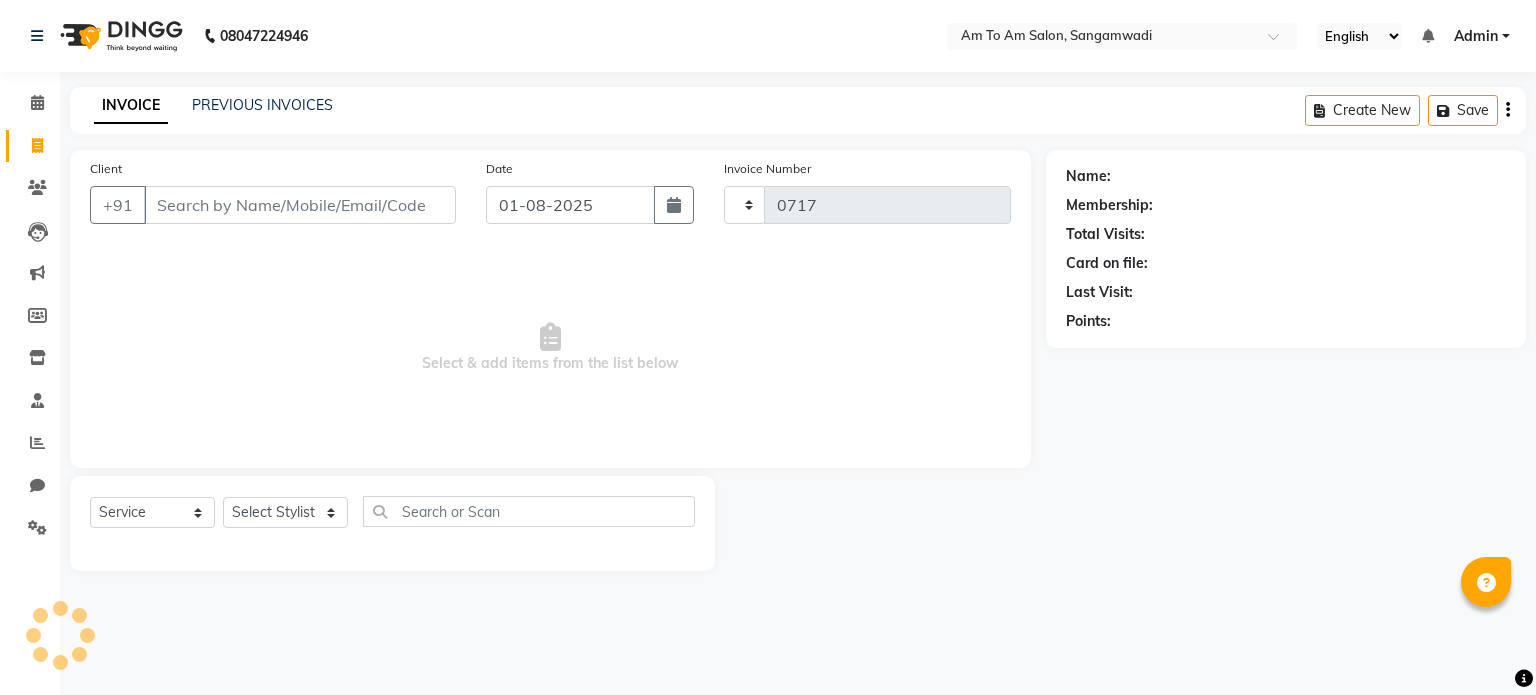 select on "6661" 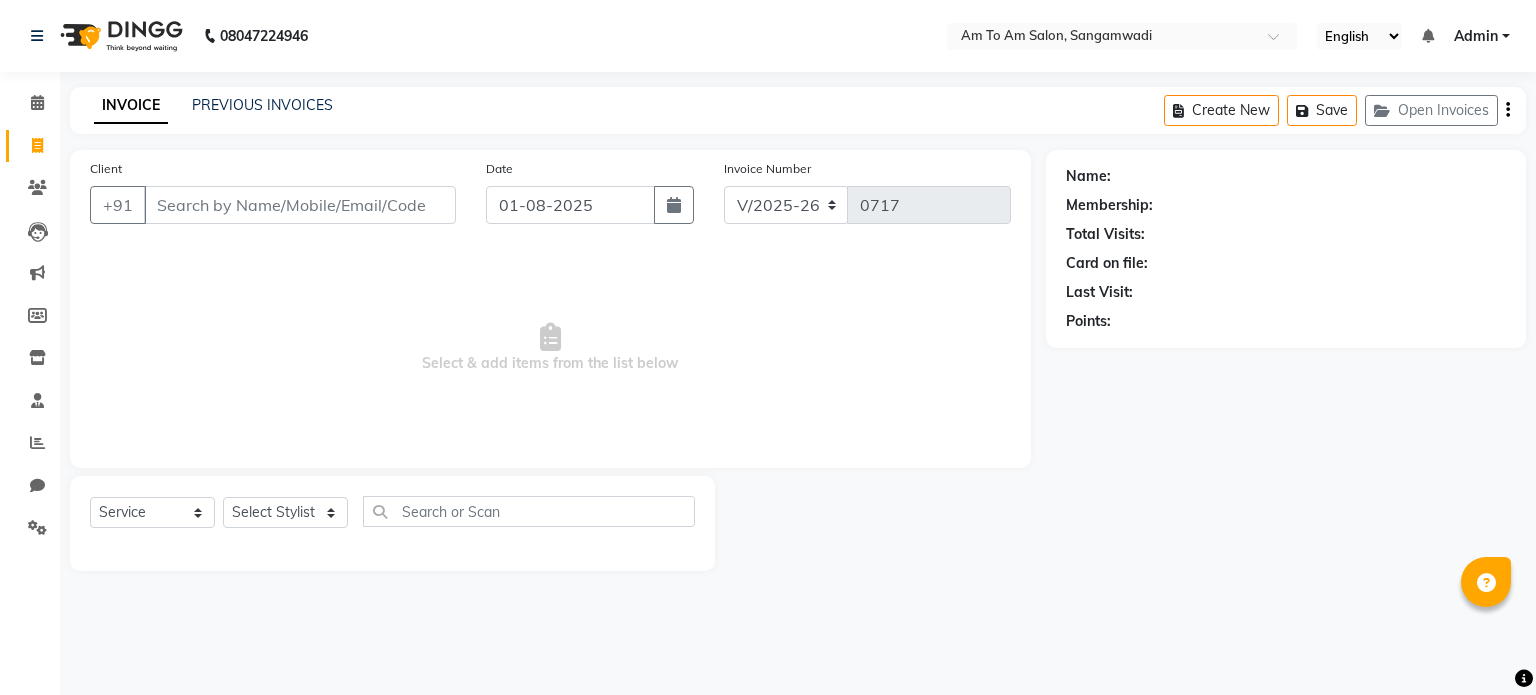 select on "51659" 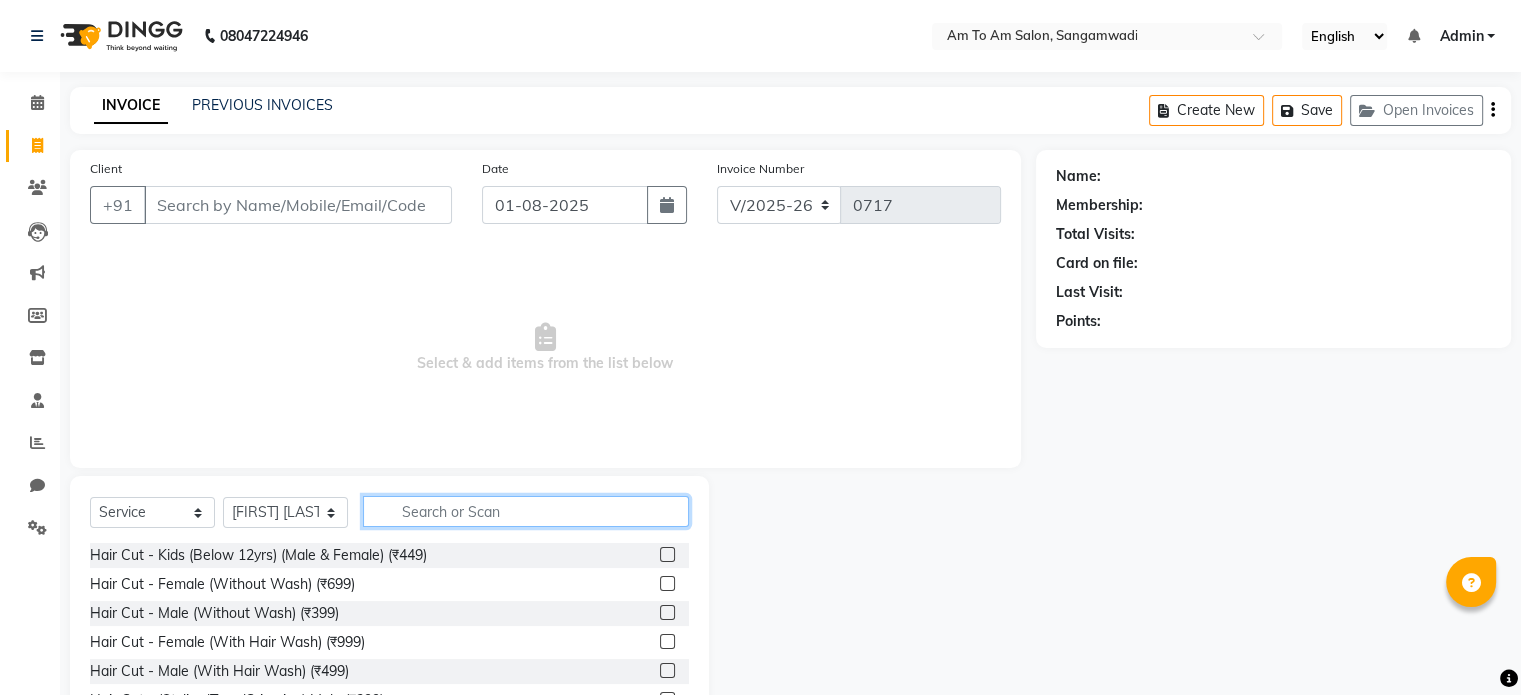 click 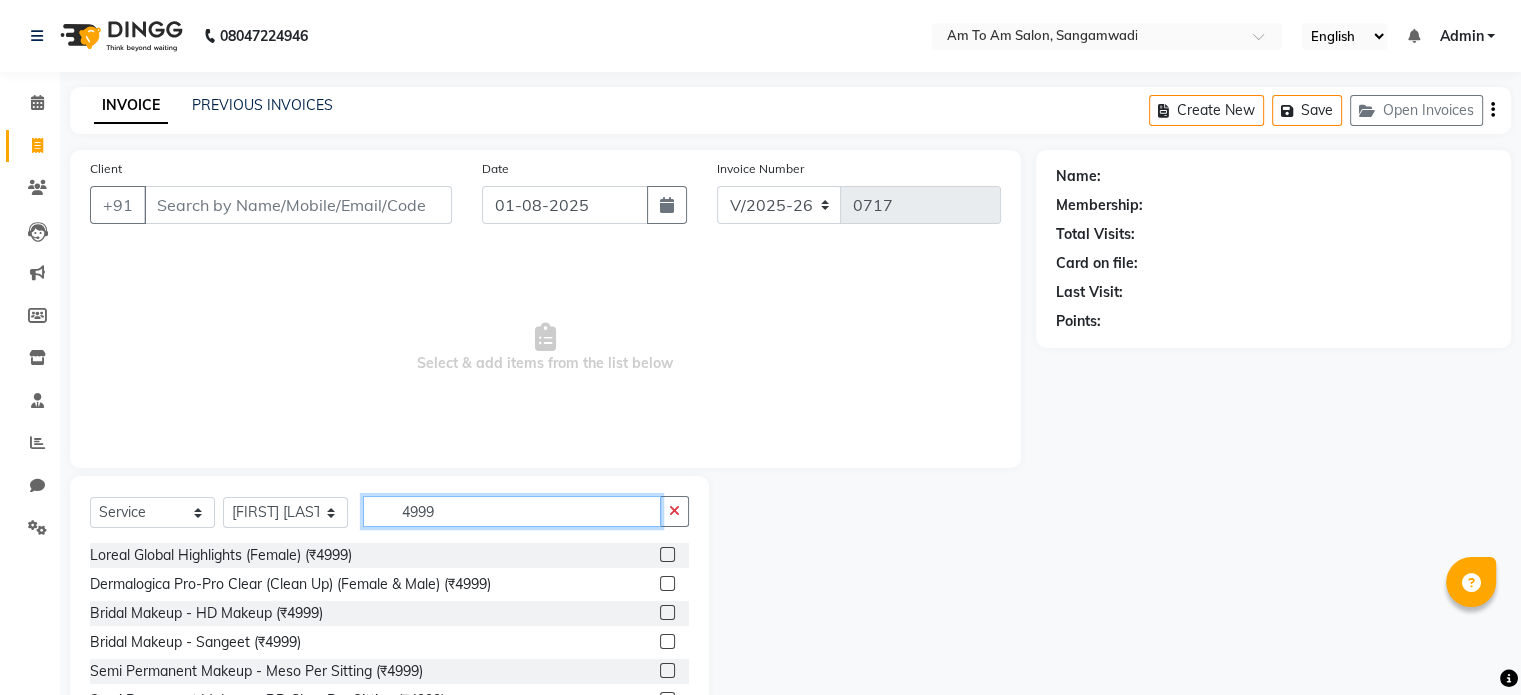 type on "4999" 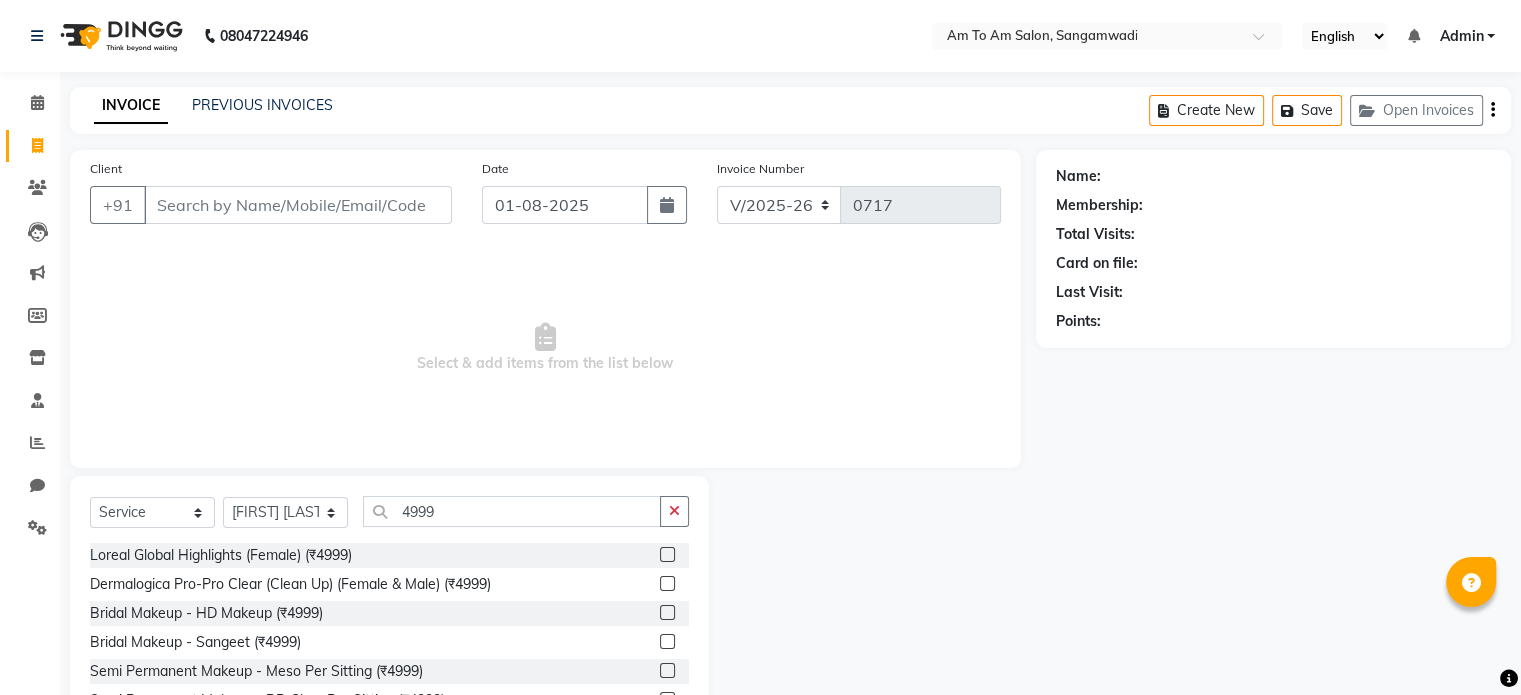 click 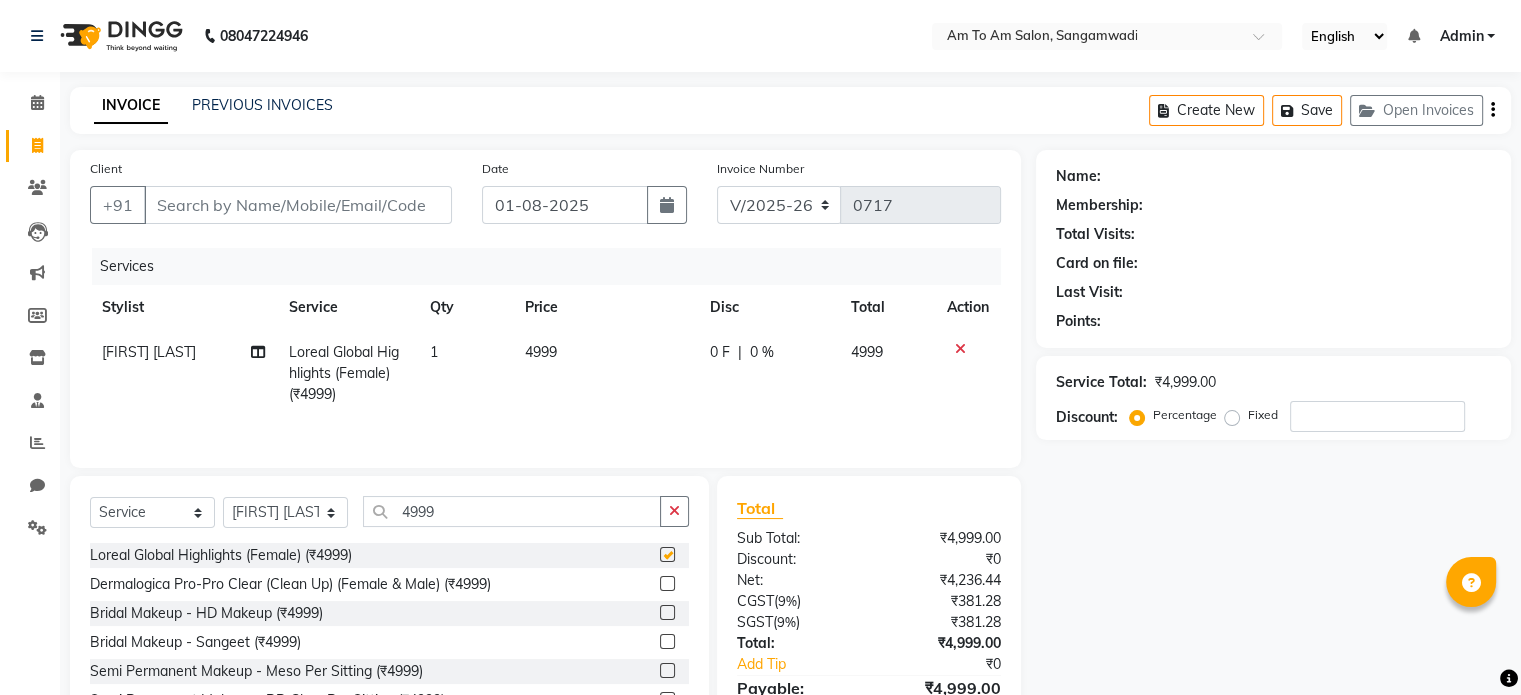 checkbox on "false" 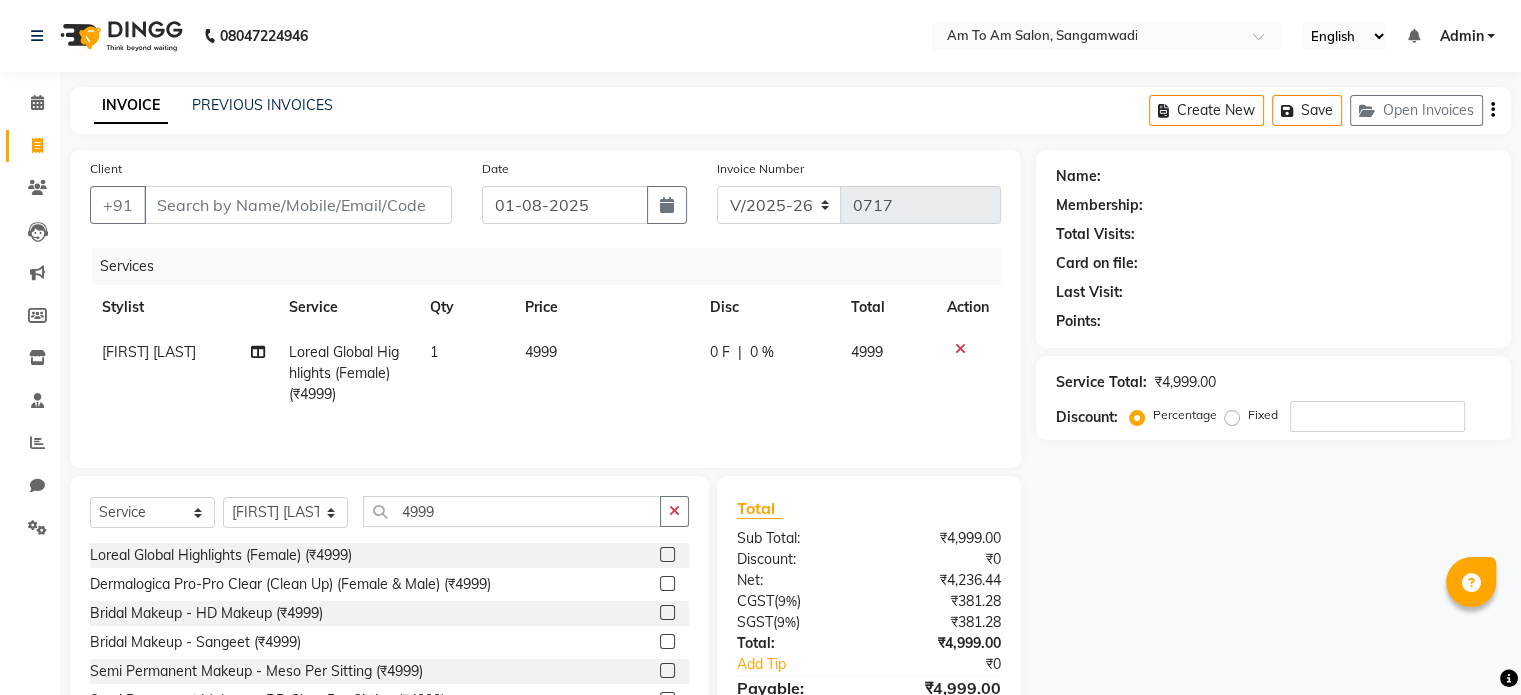 click on "4999" 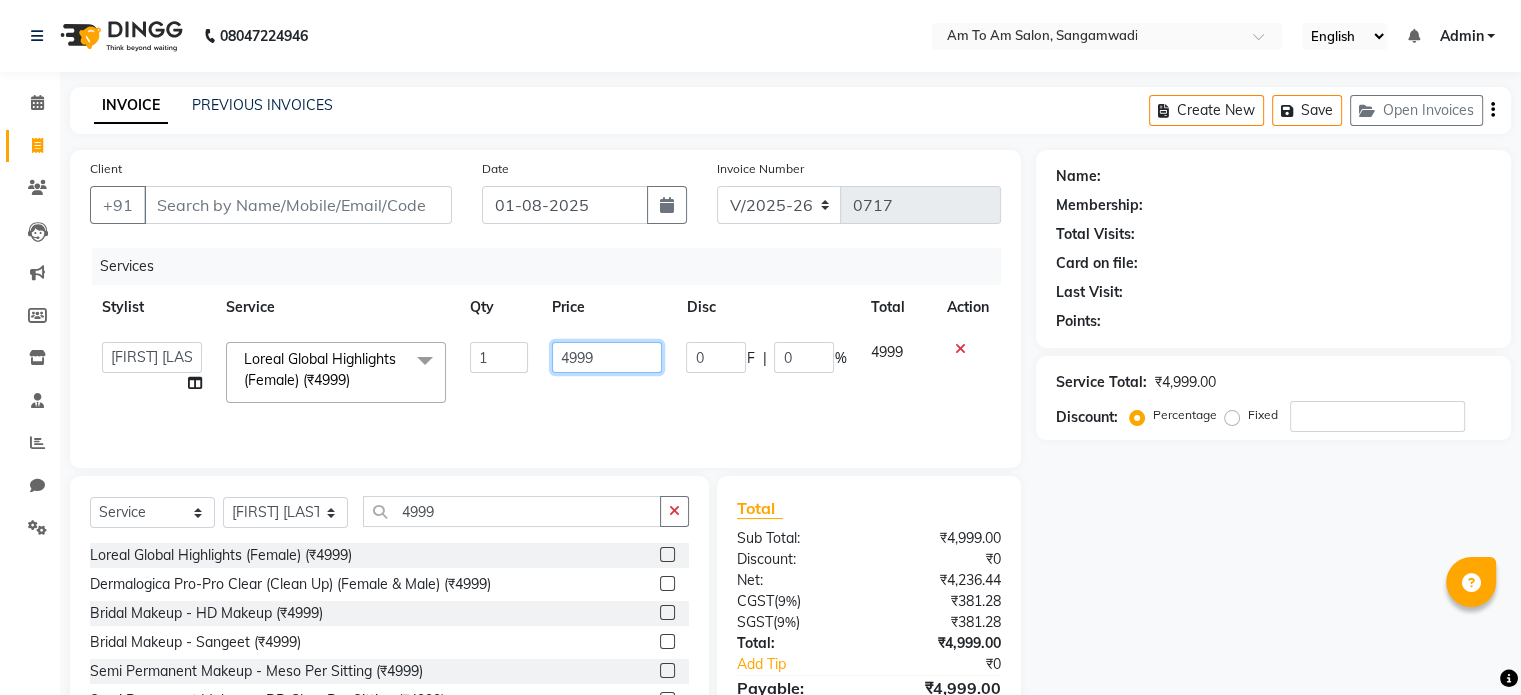 click on "4999" 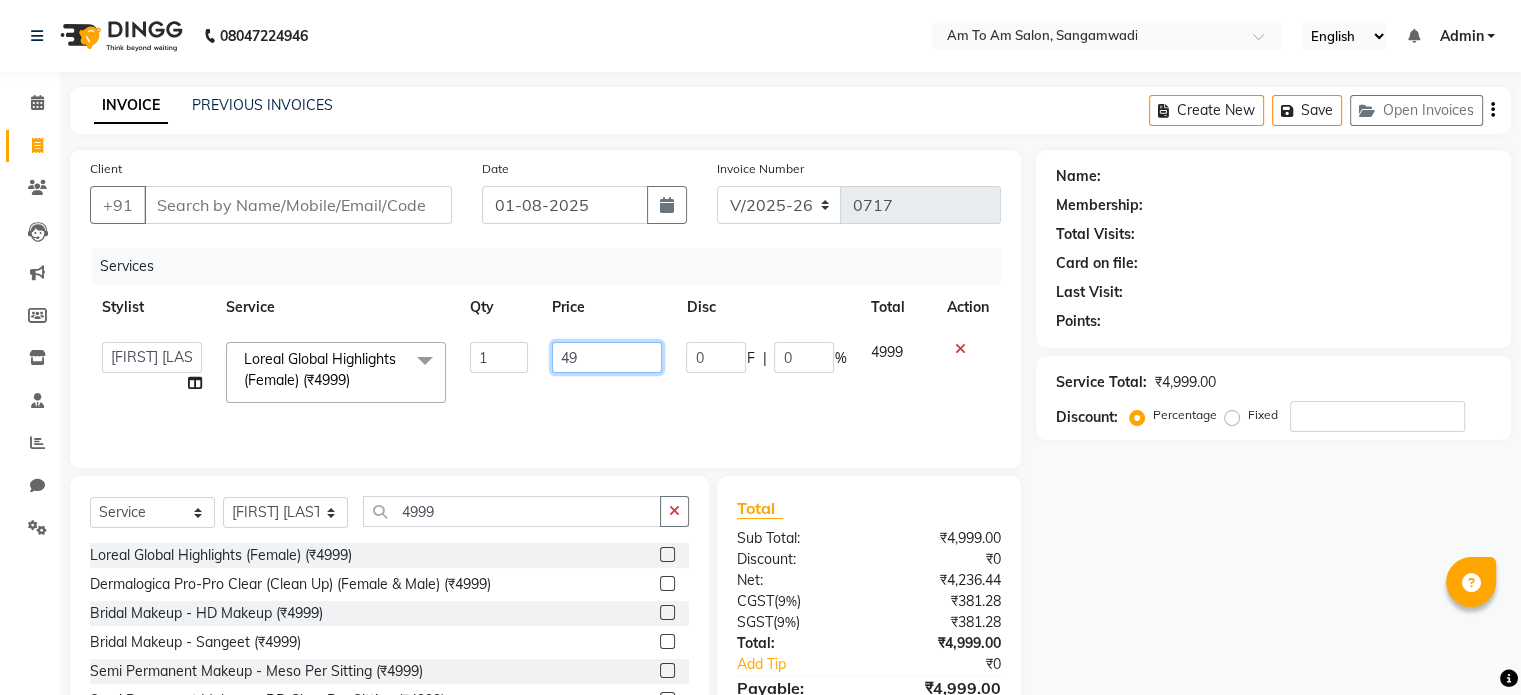 type on "4" 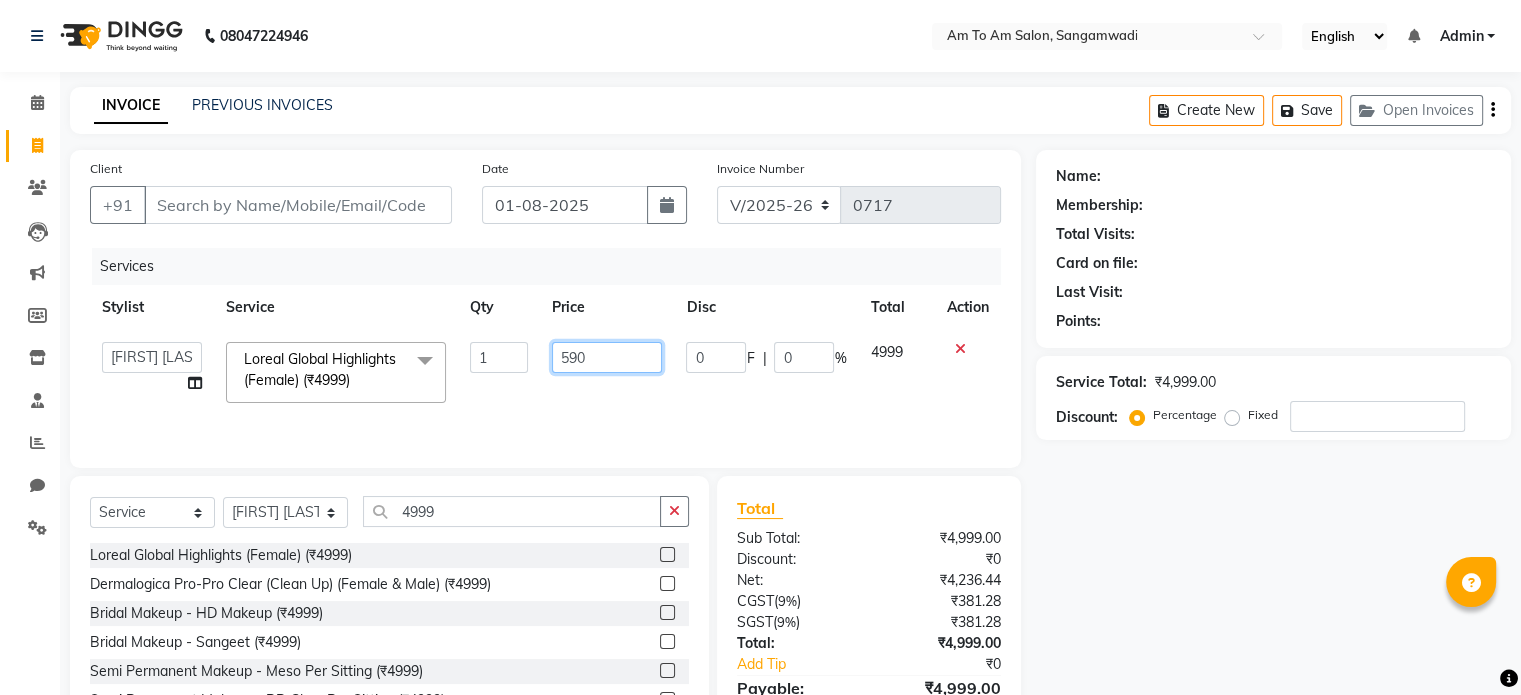 type on "5900" 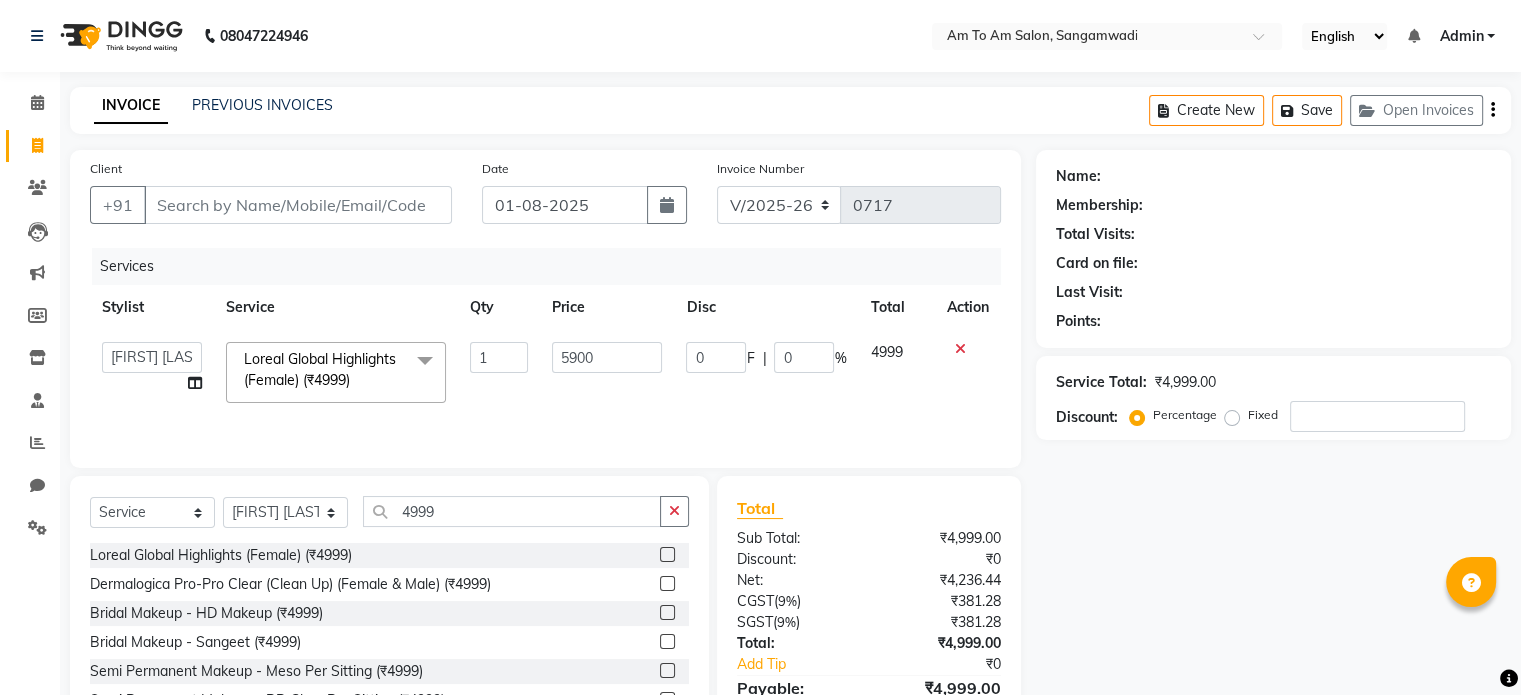 click on "4999" 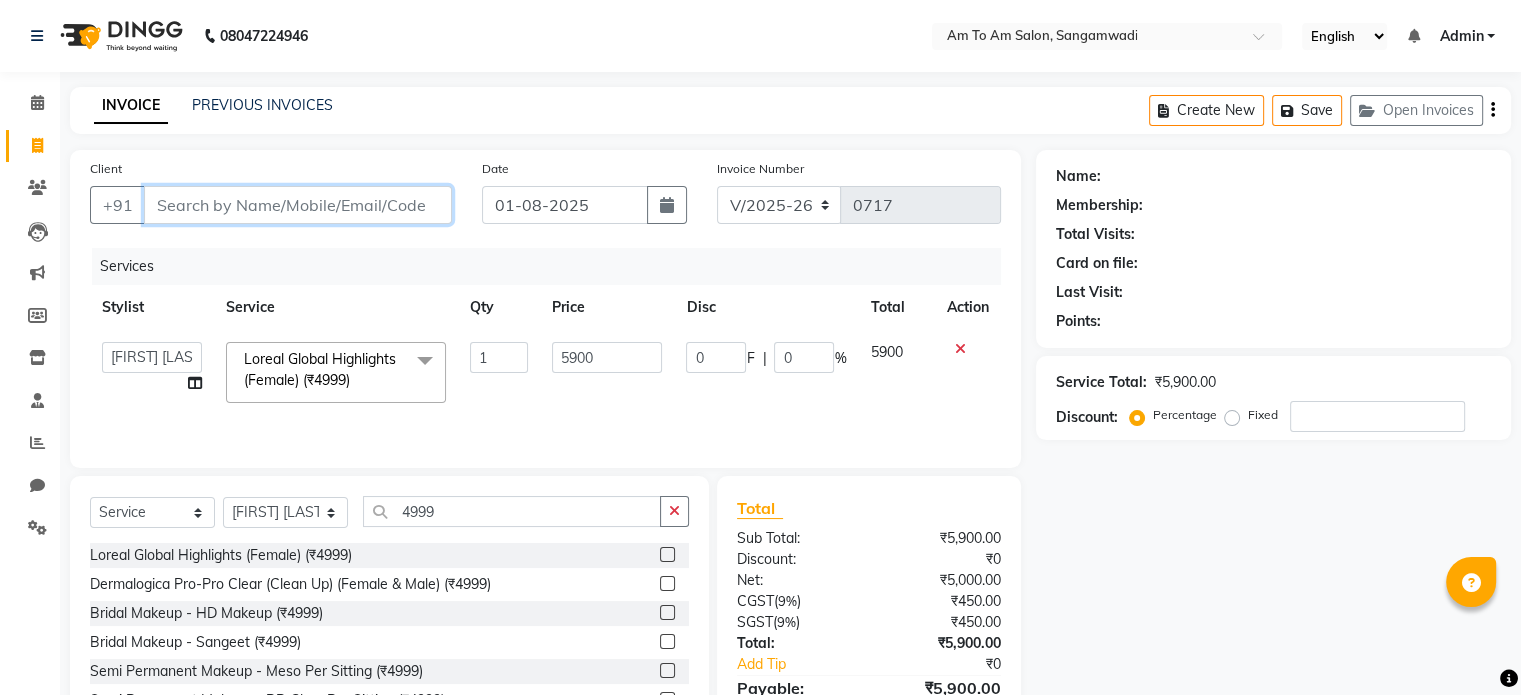 click on "Client" at bounding box center (298, 205) 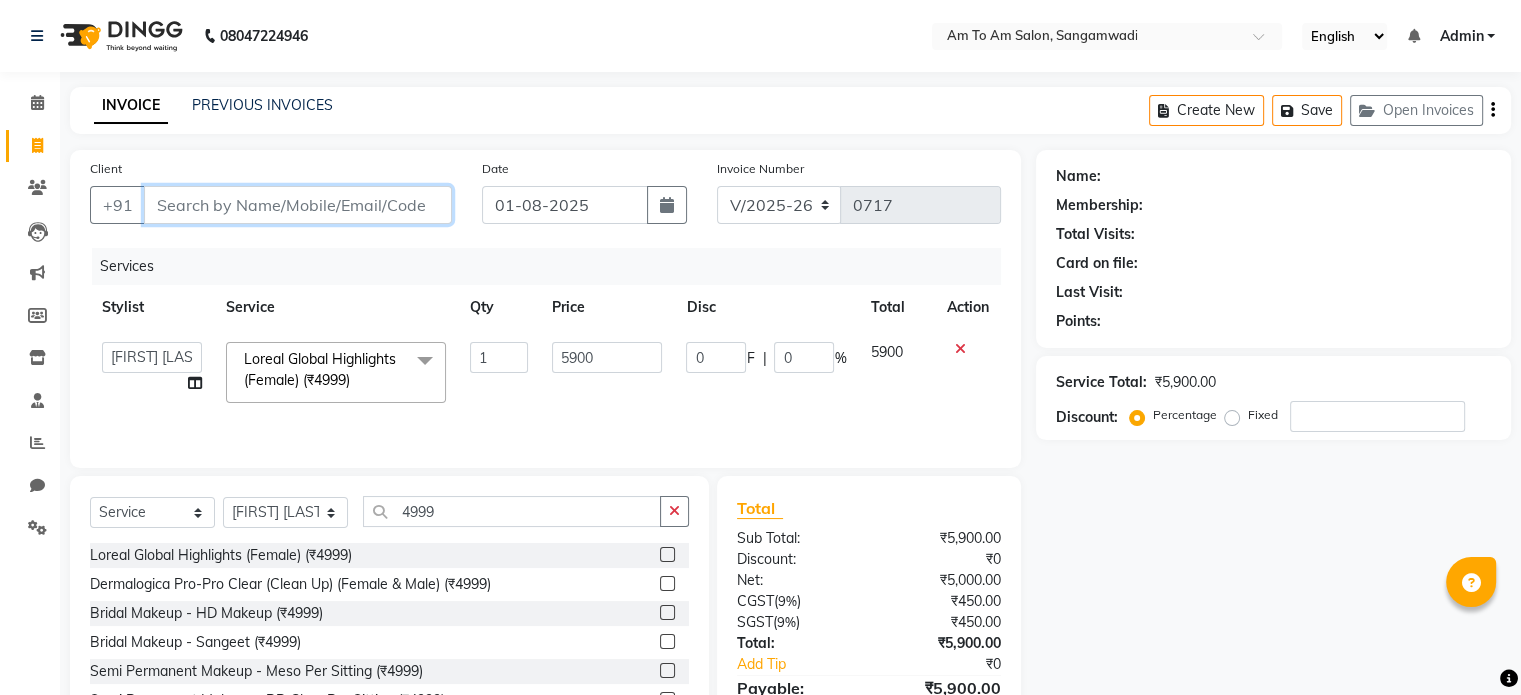 type on "8" 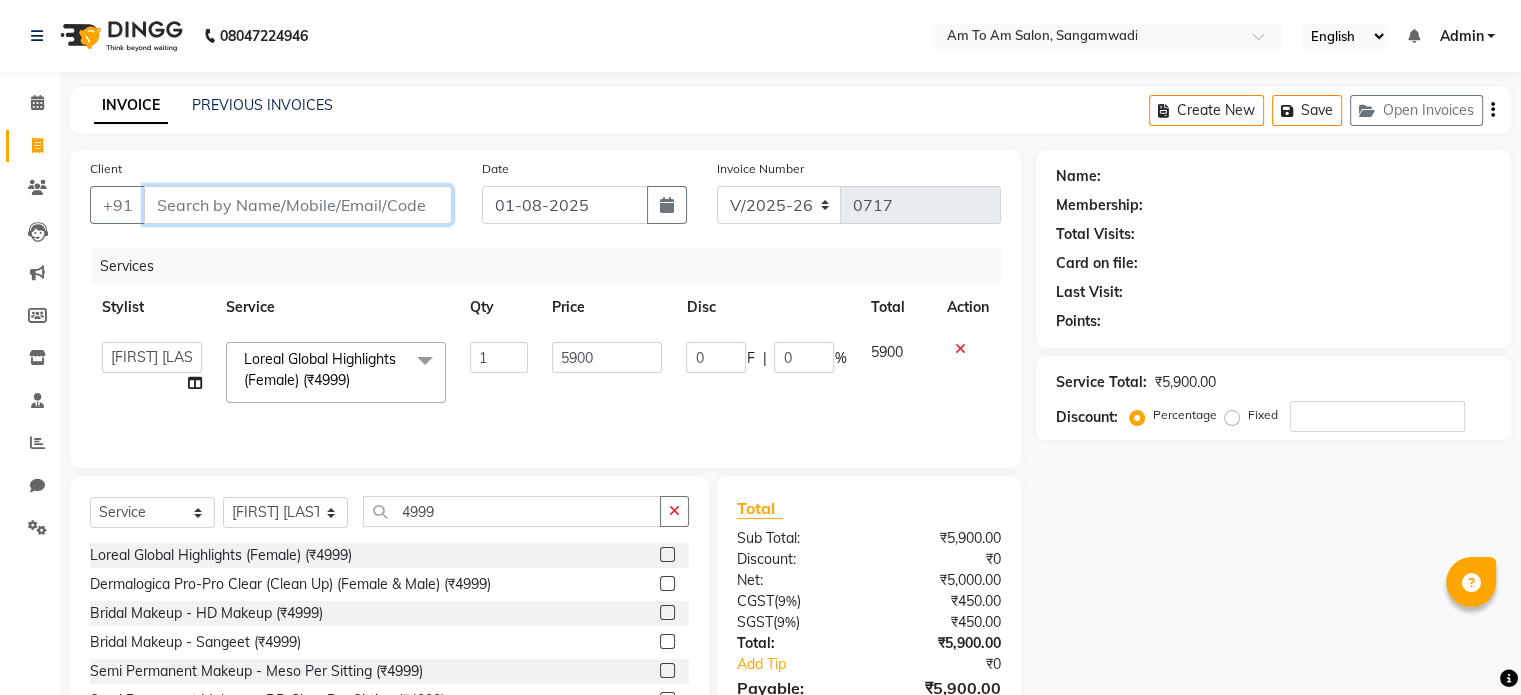type on "0" 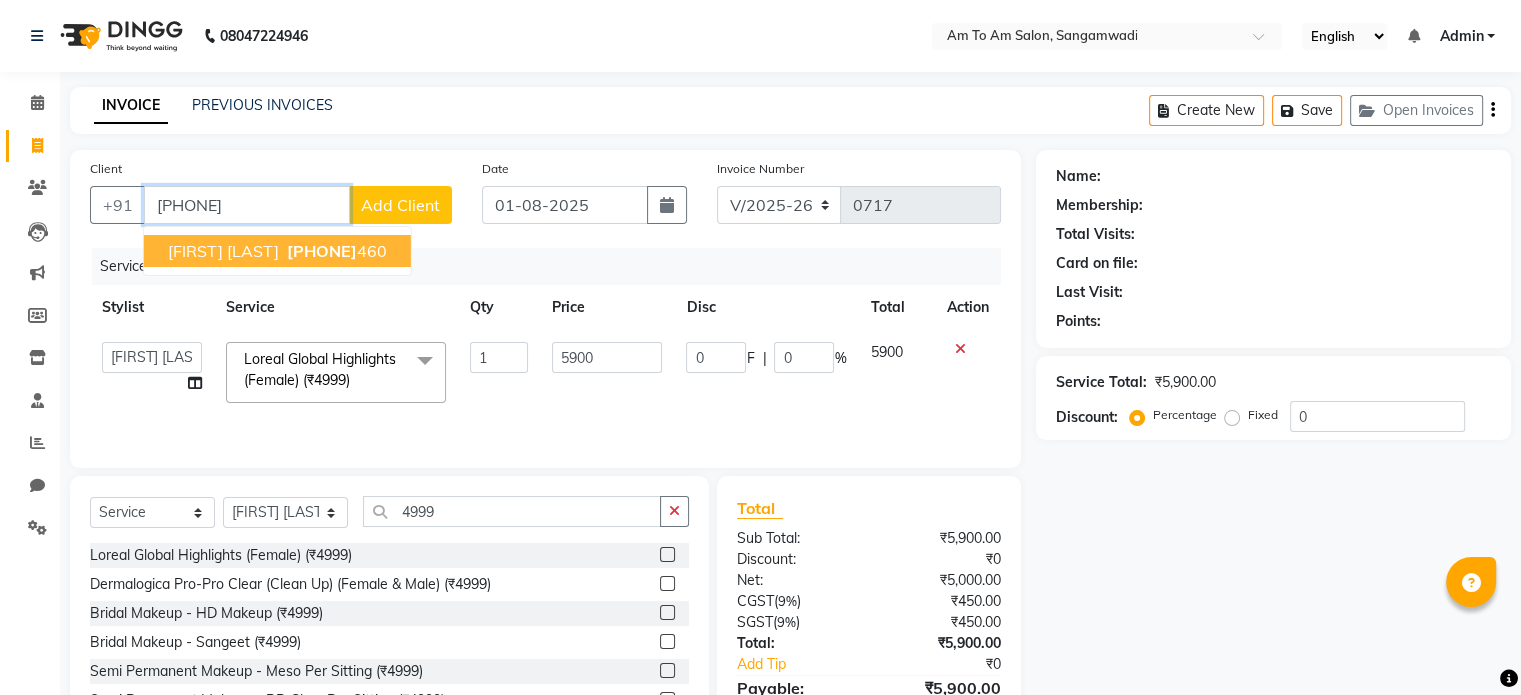 click on "[FIRST] [LAST]" at bounding box center (223, 251) 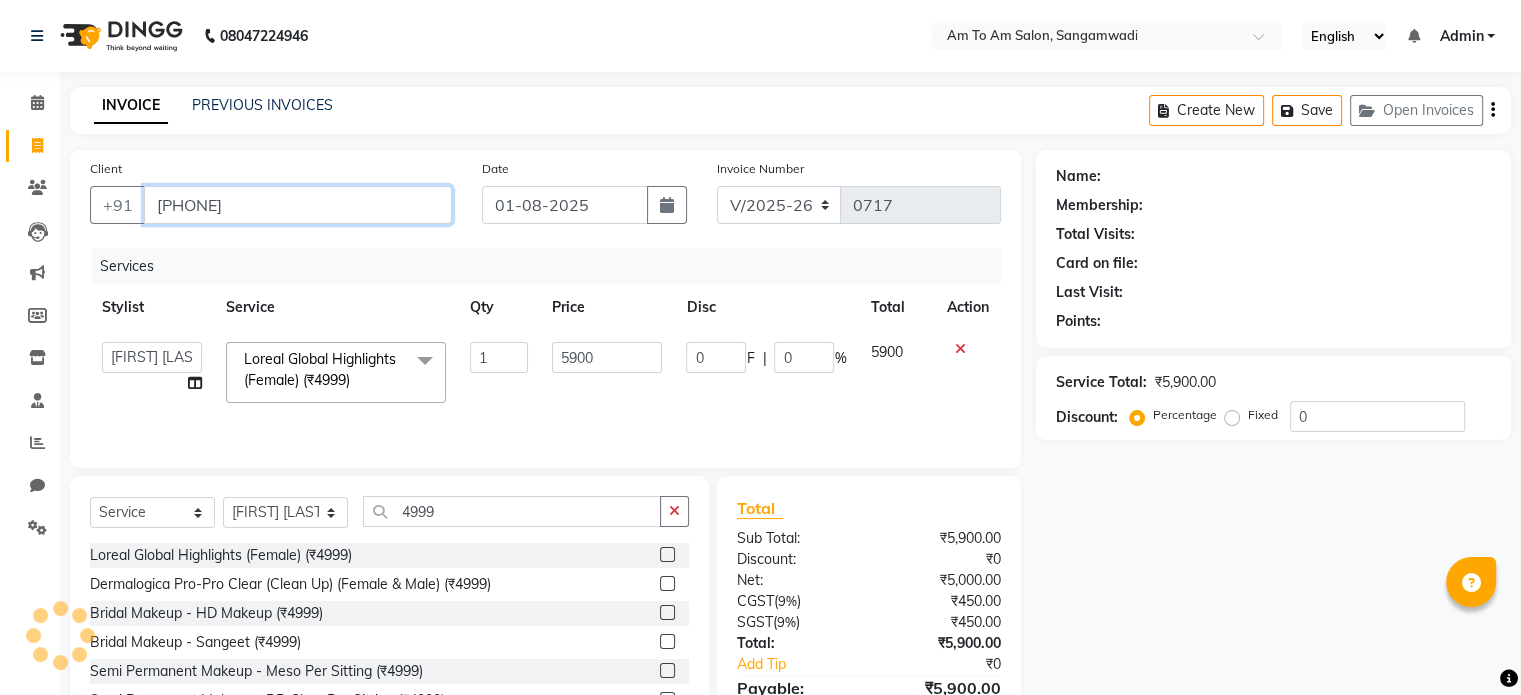 type on "[PHONE]" 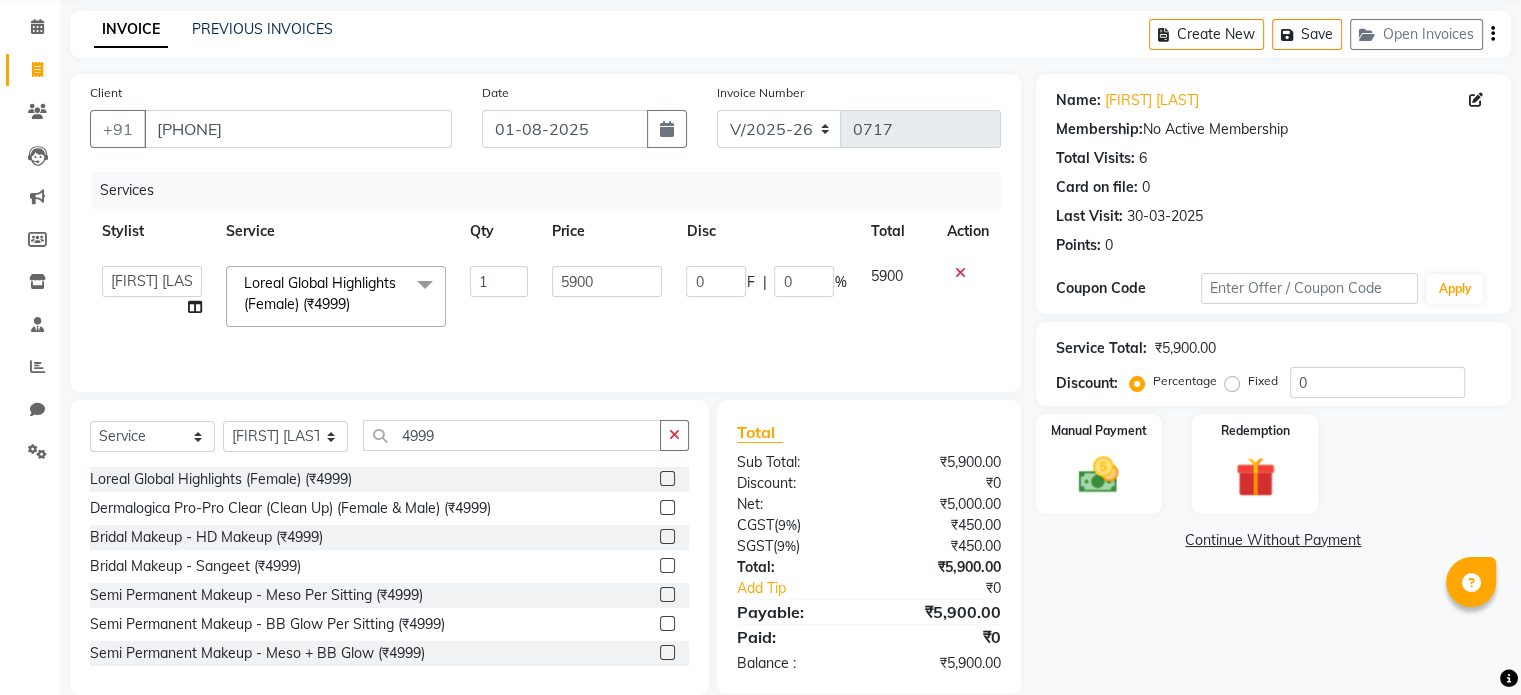 scroll, scrollTop: 106, scrollLeft: 0, axis: vertical 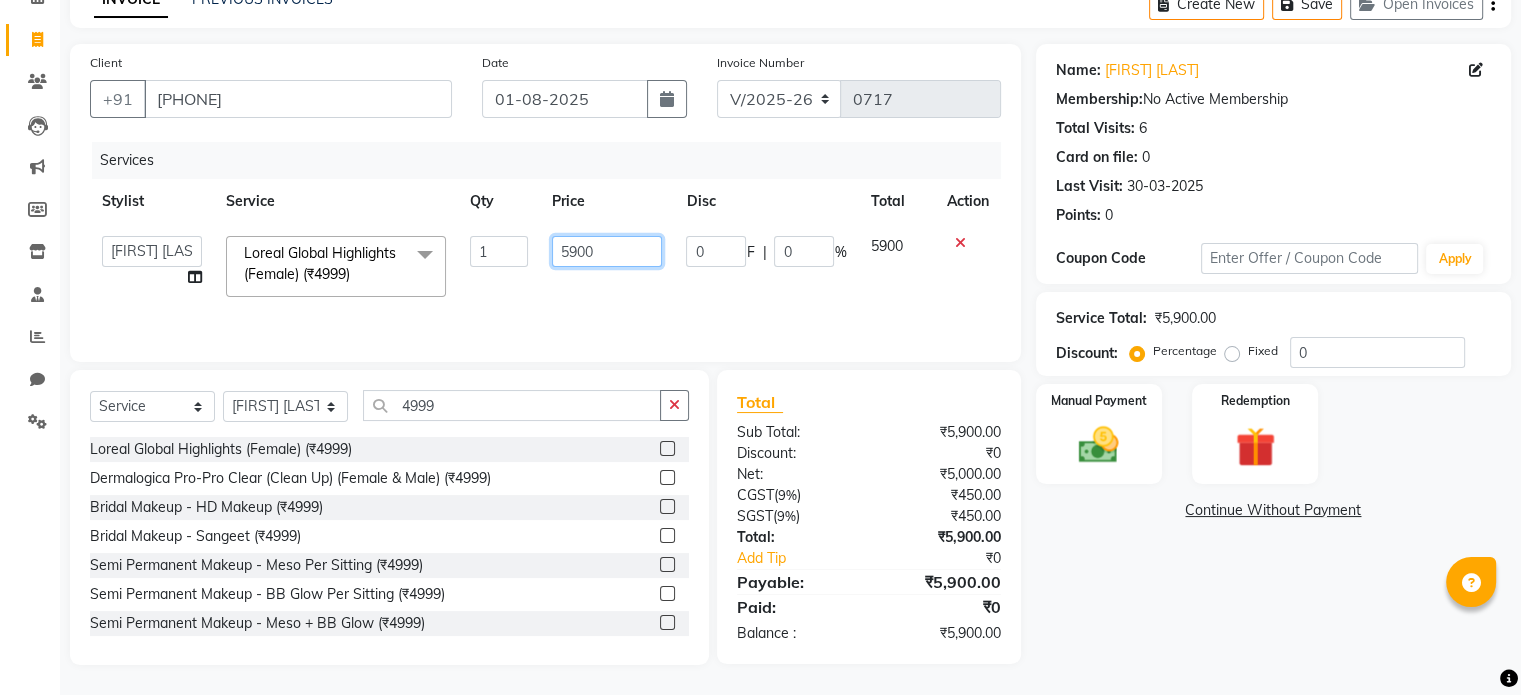 click on "5900" 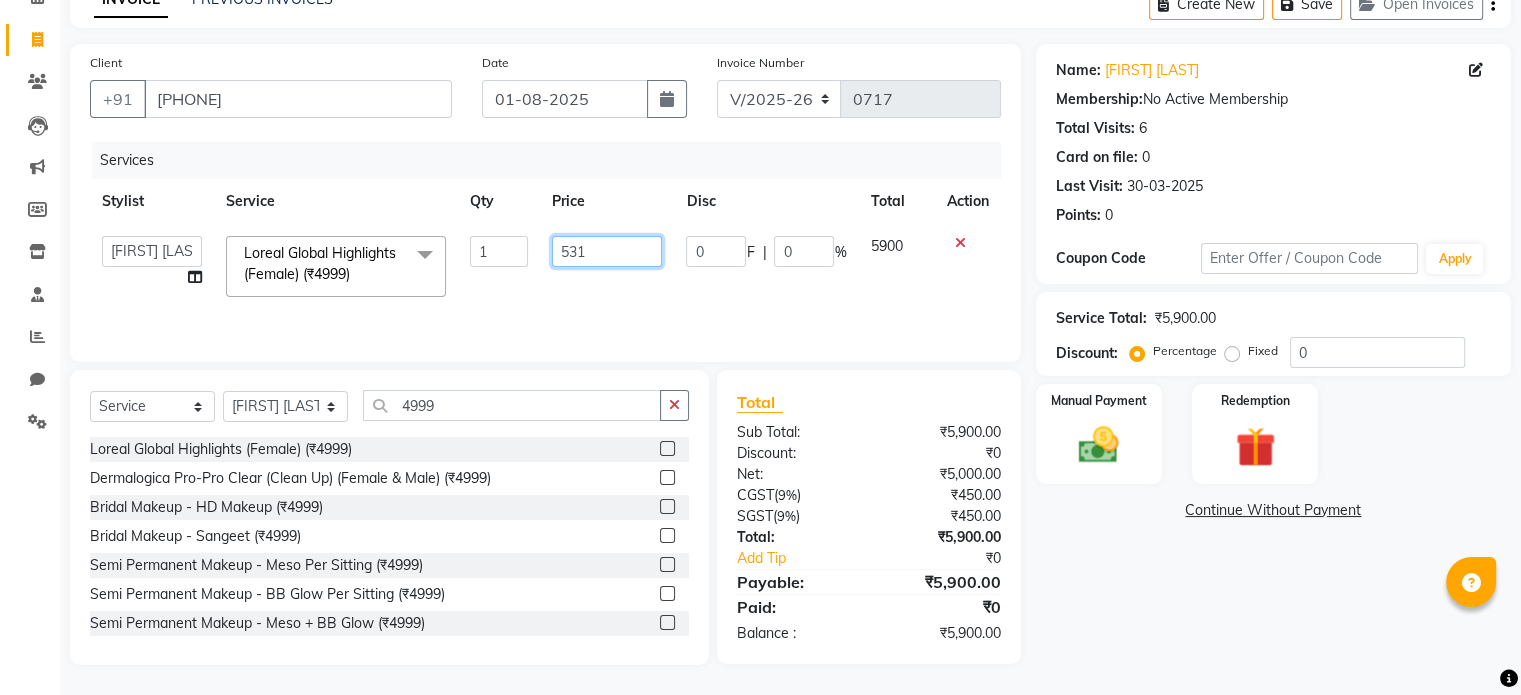 type on "5310" 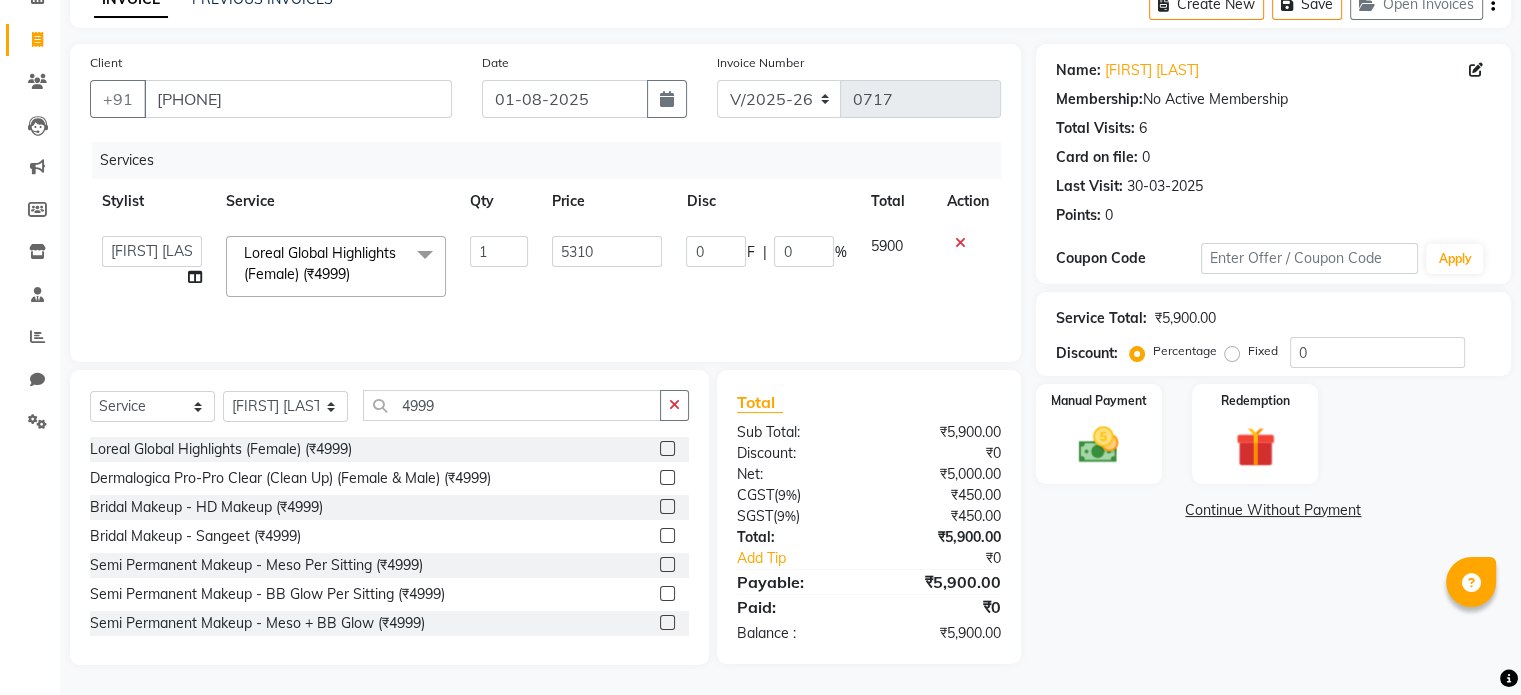 click on "Name: [FIRST] [LAST] Membership: No Active Membership Total Visits: 6 Card on file: 0 Last Visit: [DATE] Points: 0 Coupon Code Apply Service Total: ₹5,900.00 Discount: Percentage Fixed 0 Manual Payment Redemption Continue Without Payment" 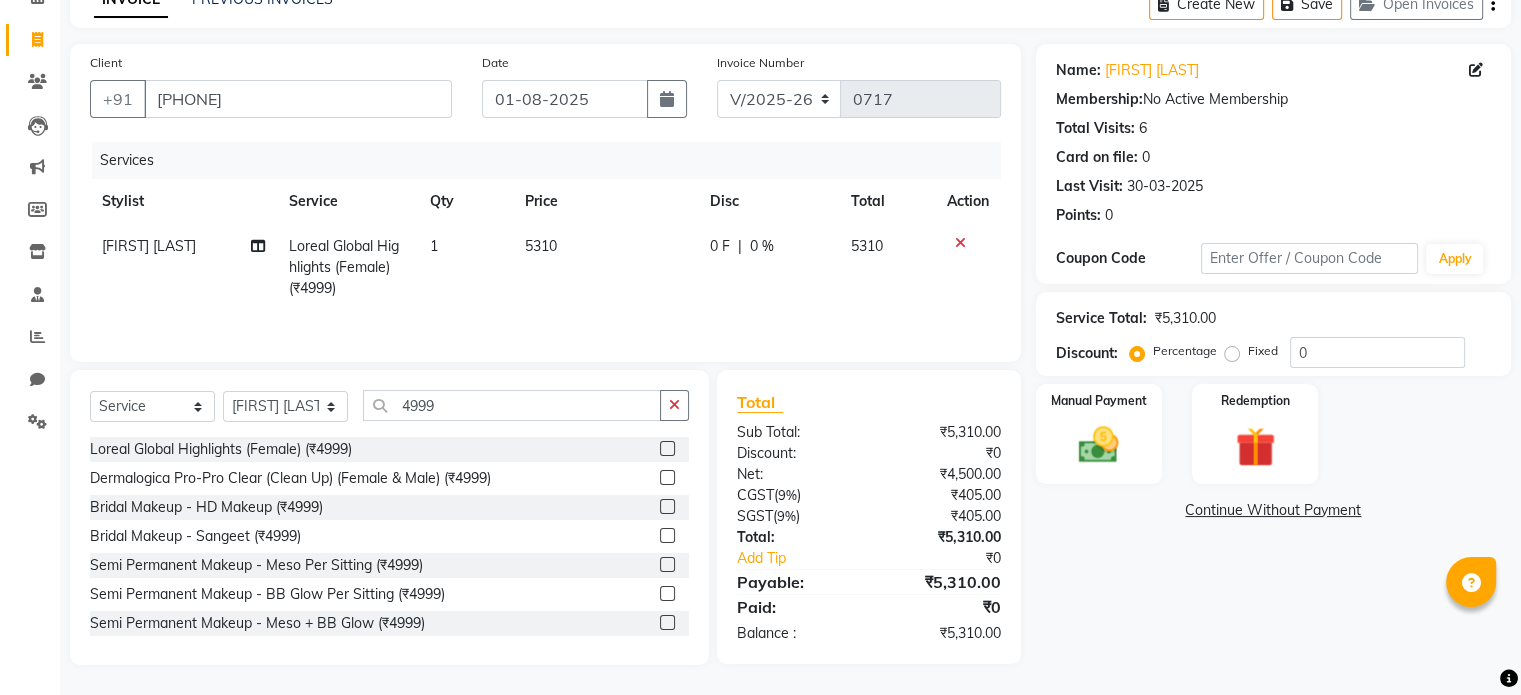 click on "5310" 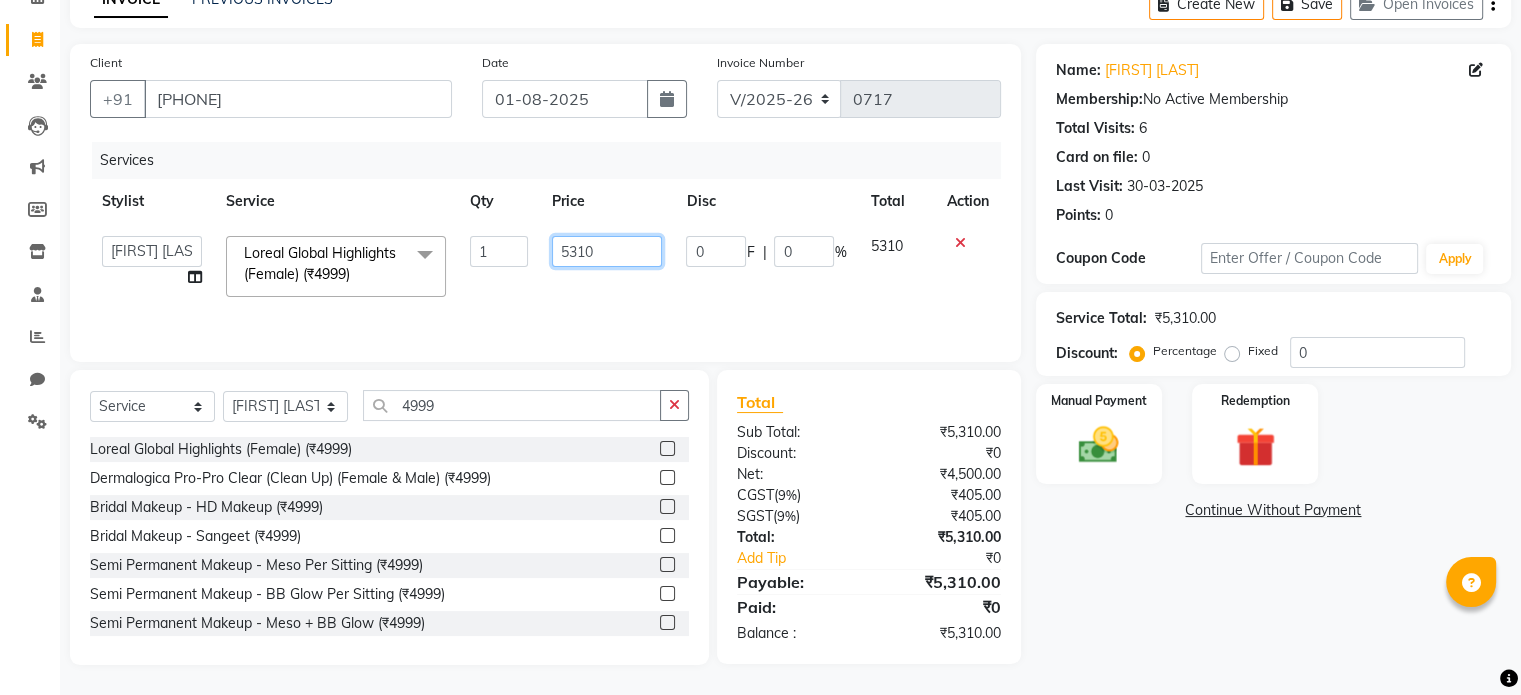 click on "5310" 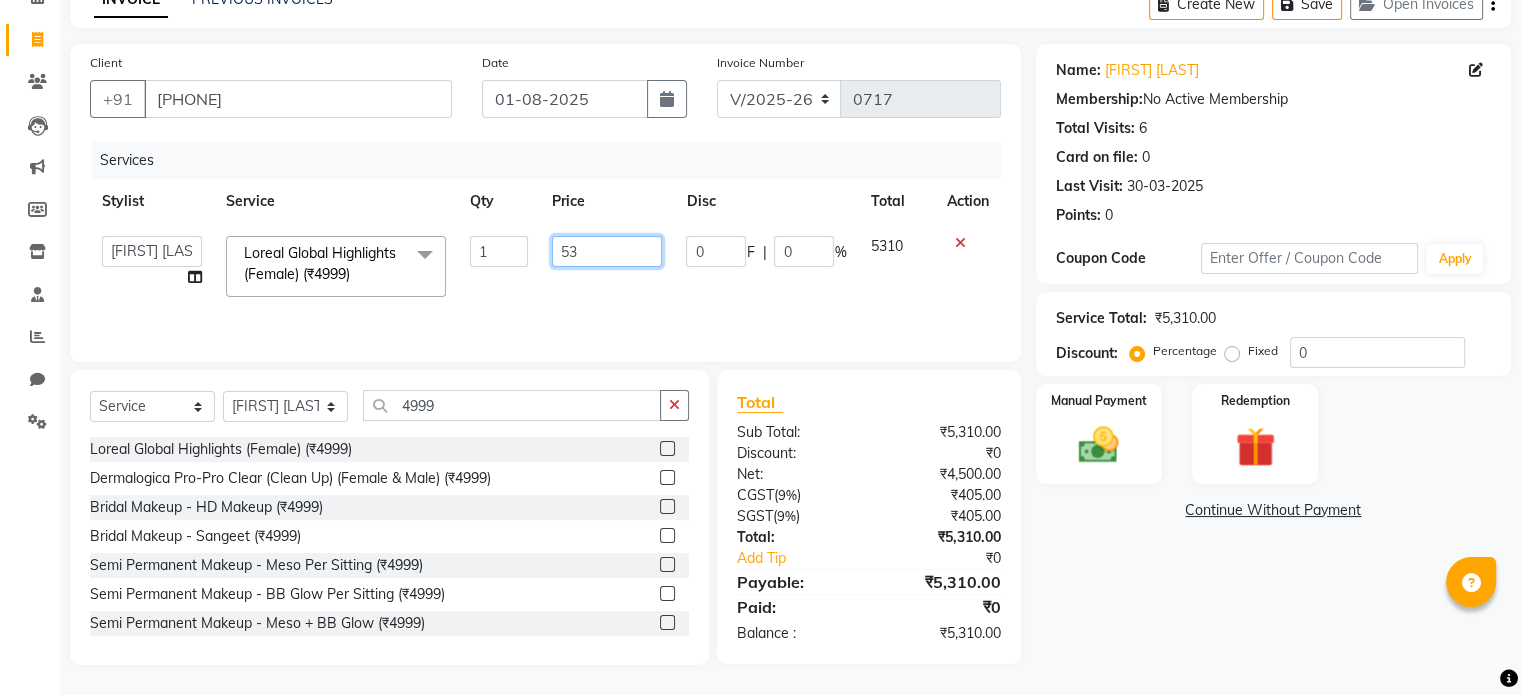 type on "5" 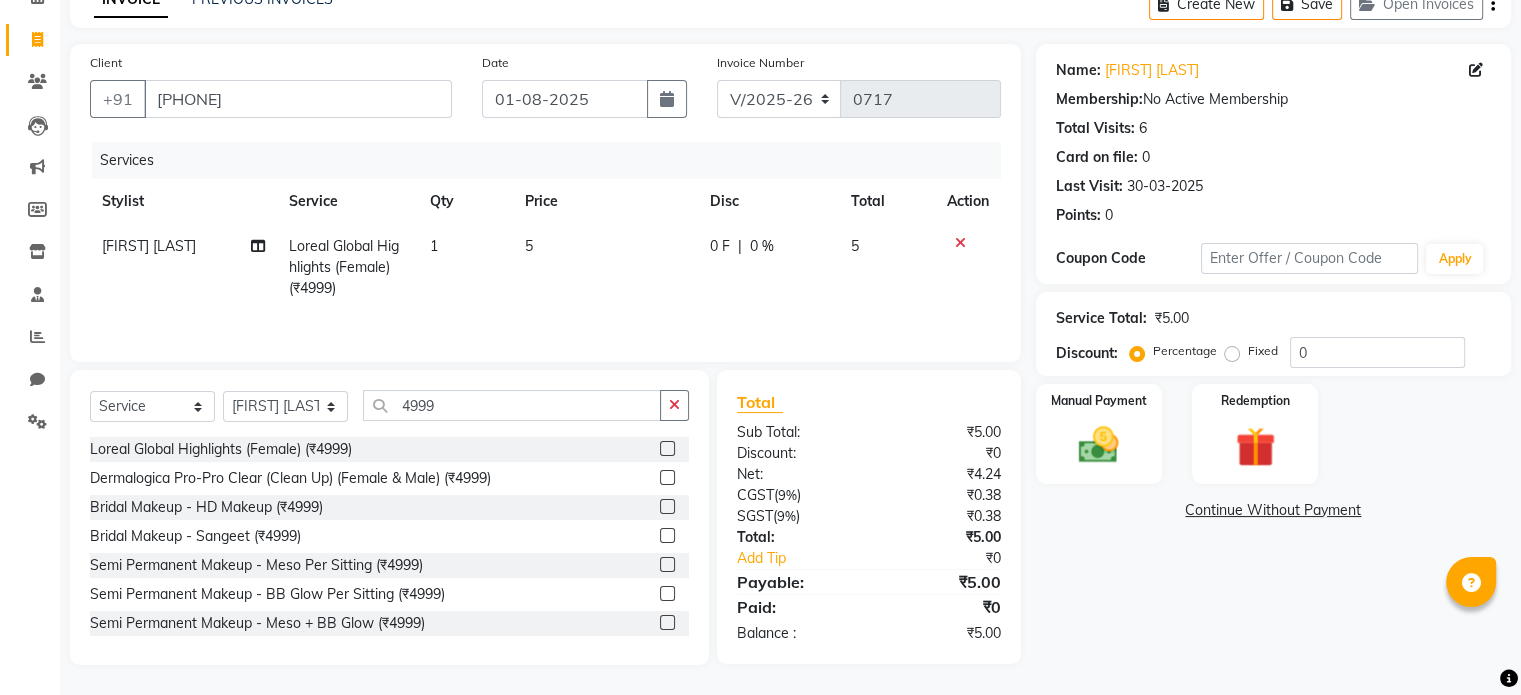 click 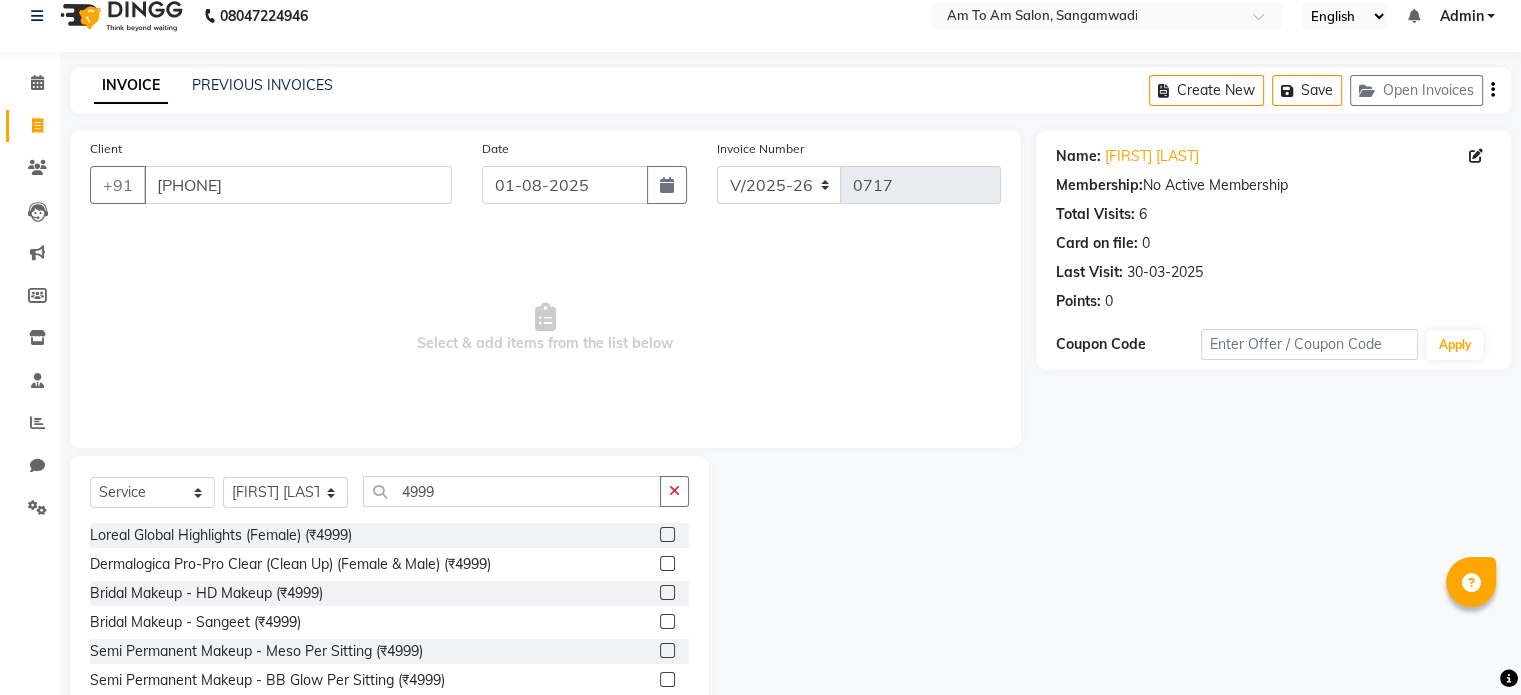scroll, scrollTop: 0, scrollLeft: 0, axis: both 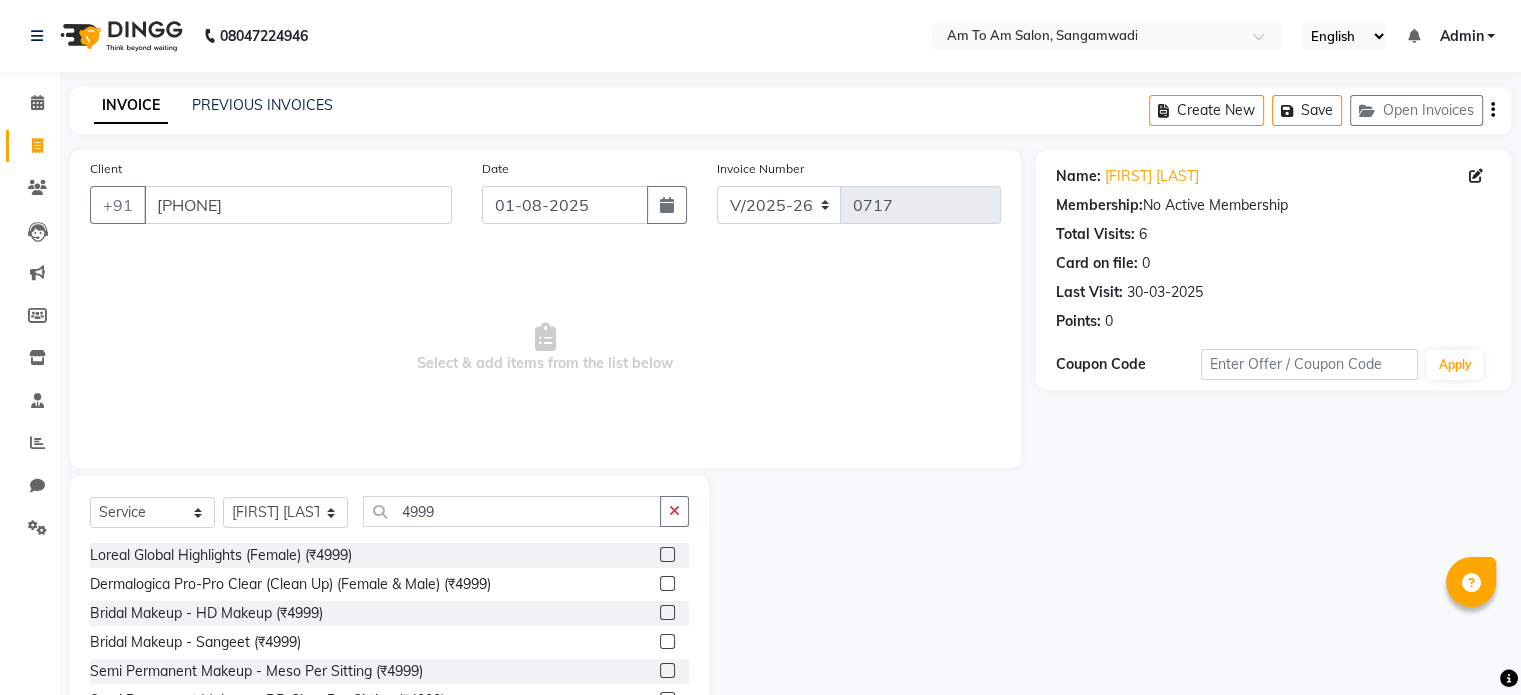 click 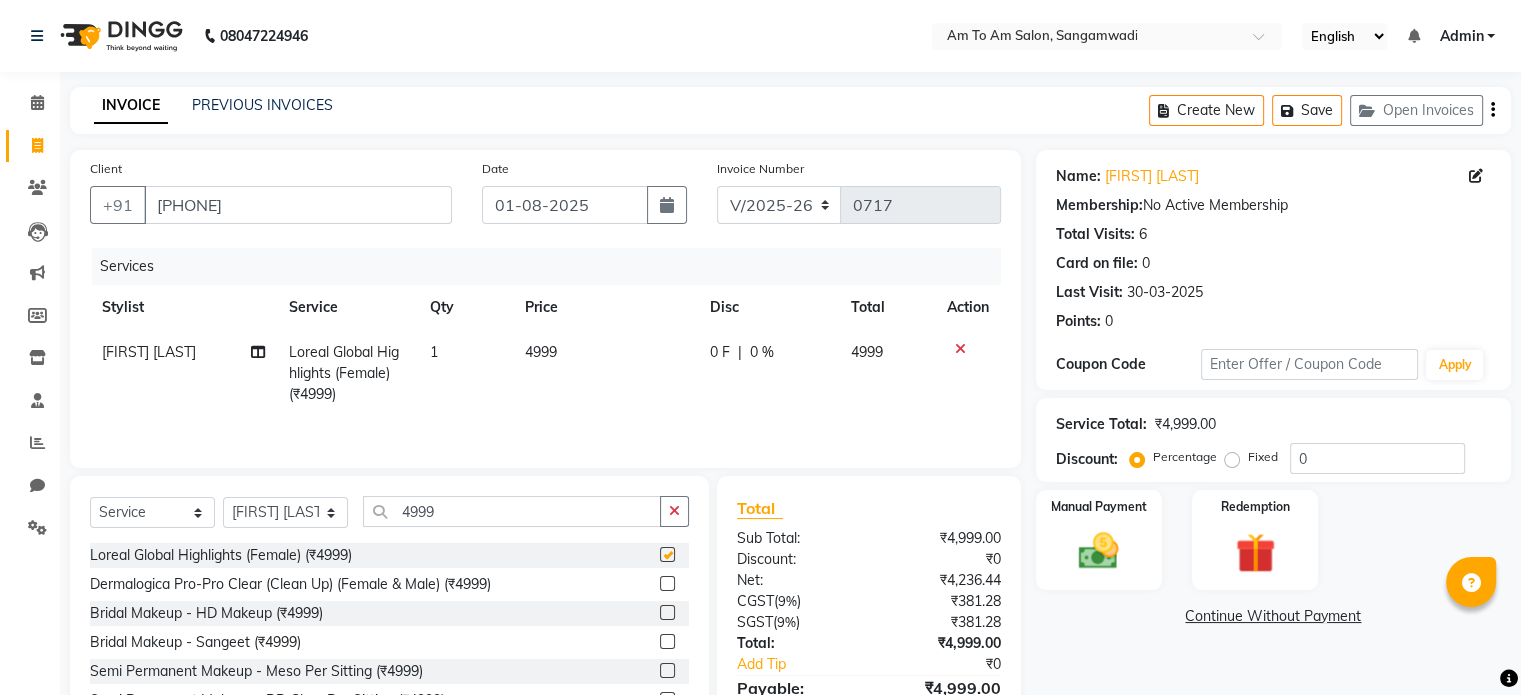 checkbox on "false" 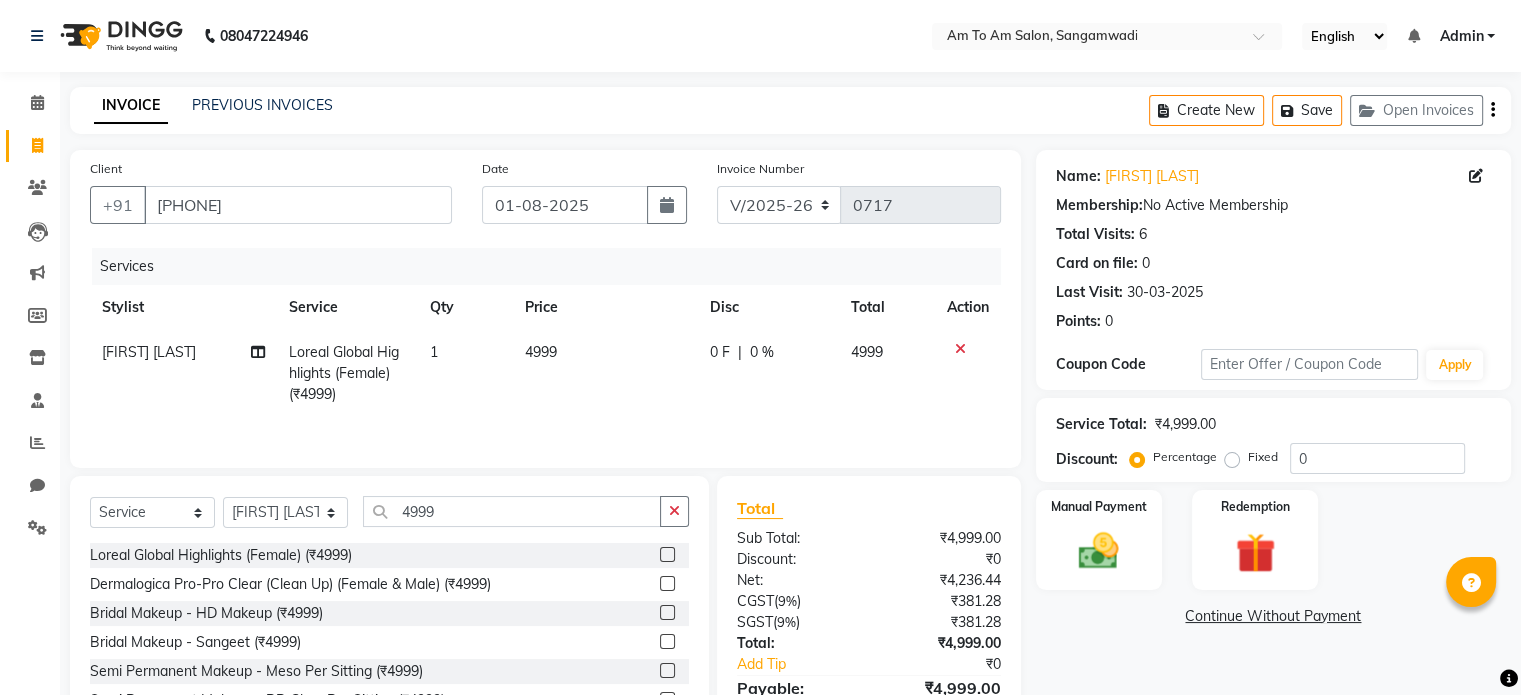 scroll, scrollTop: 107, scrollLeft: 0, axis: vertical 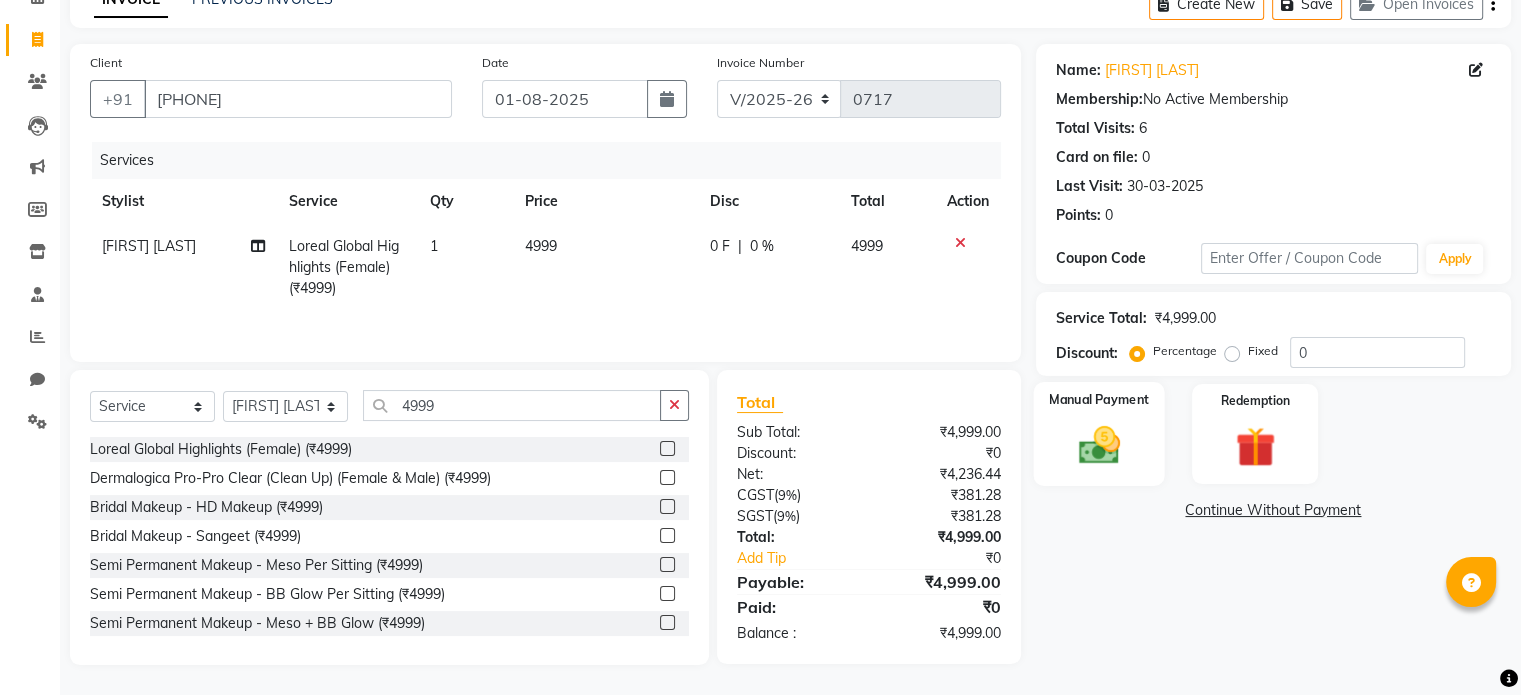 click 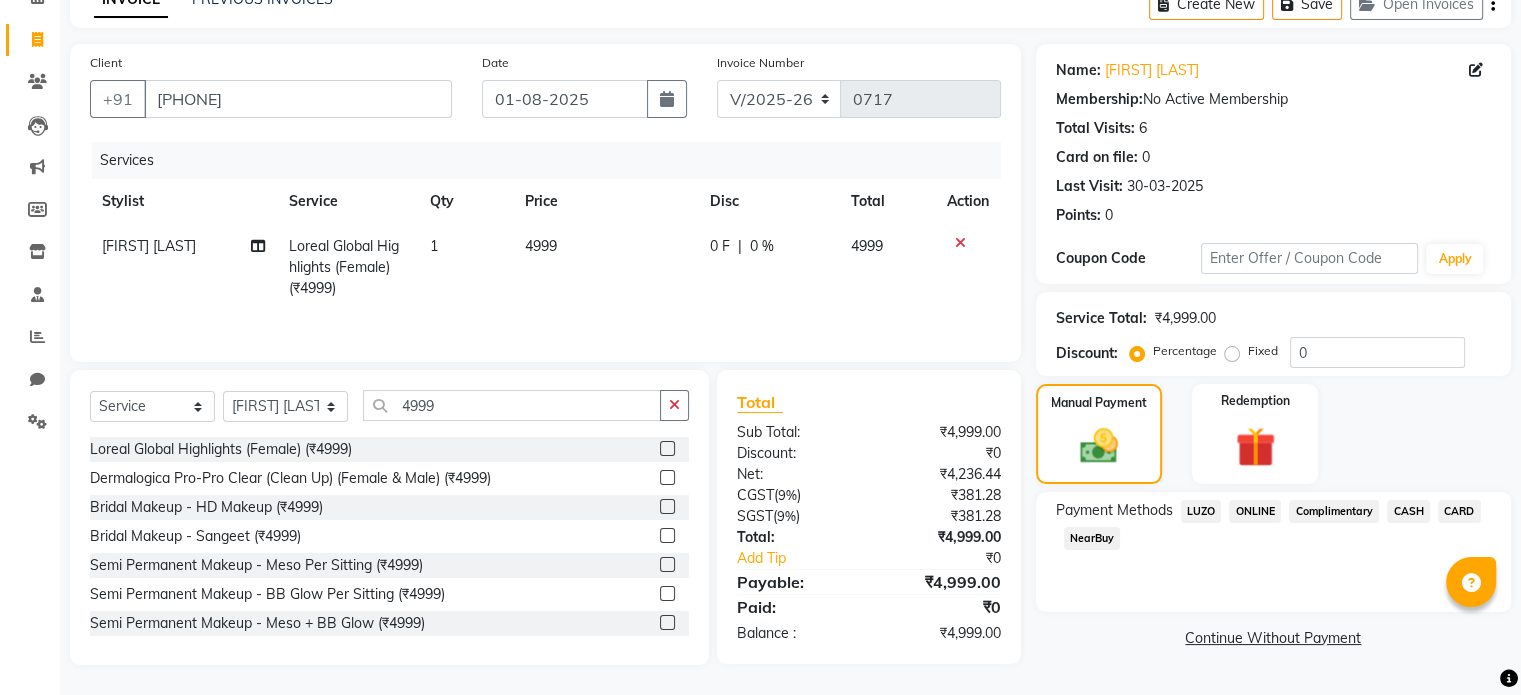 click on "ONLINE" 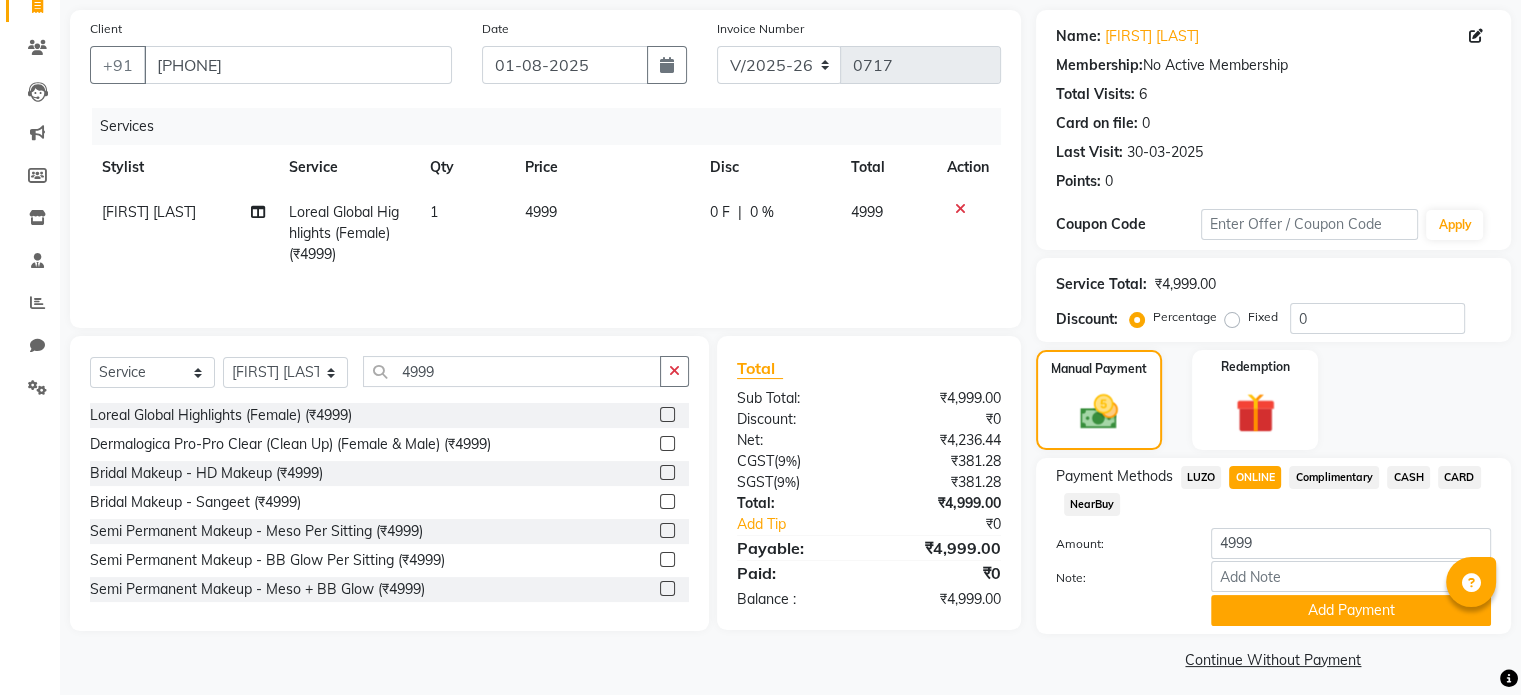 scroll, scrollTop: 152, scrollLeft: 0, axis: vertical 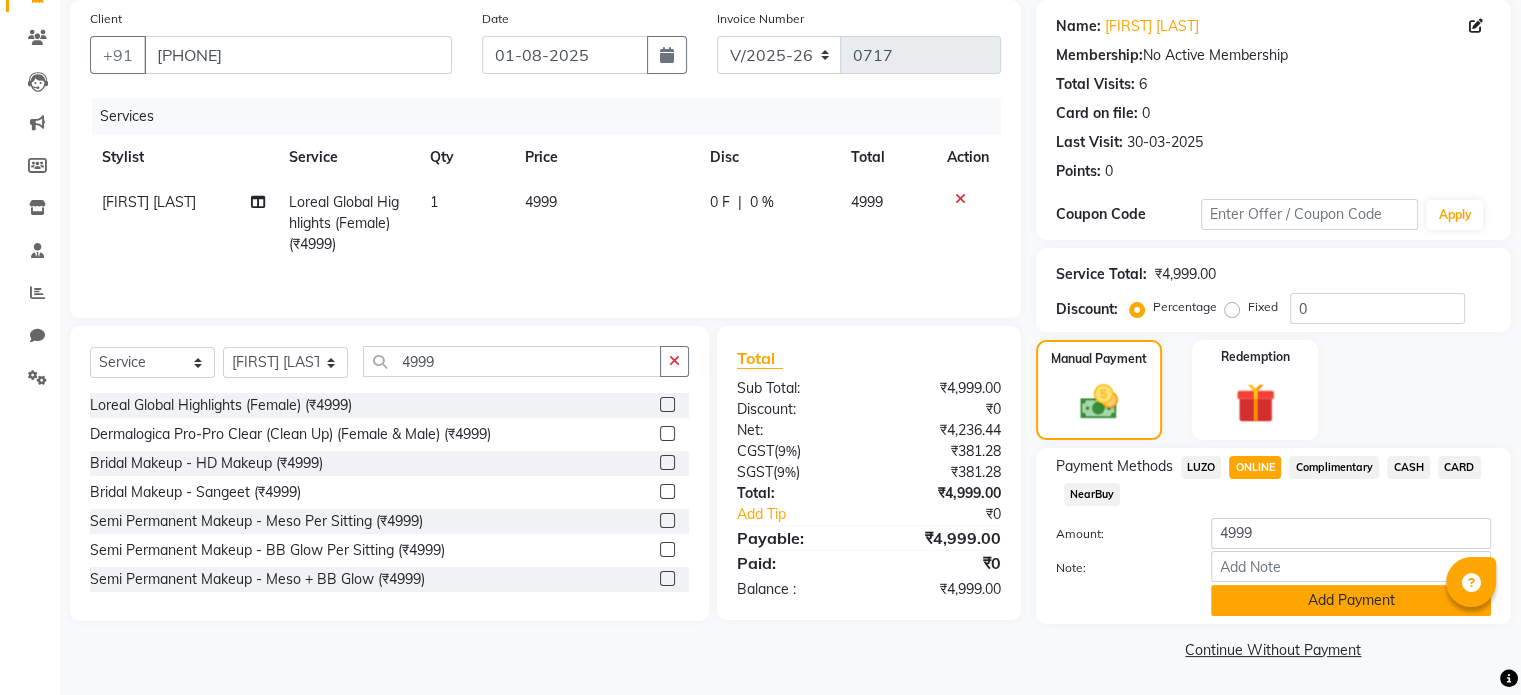 click on "Add Payment" 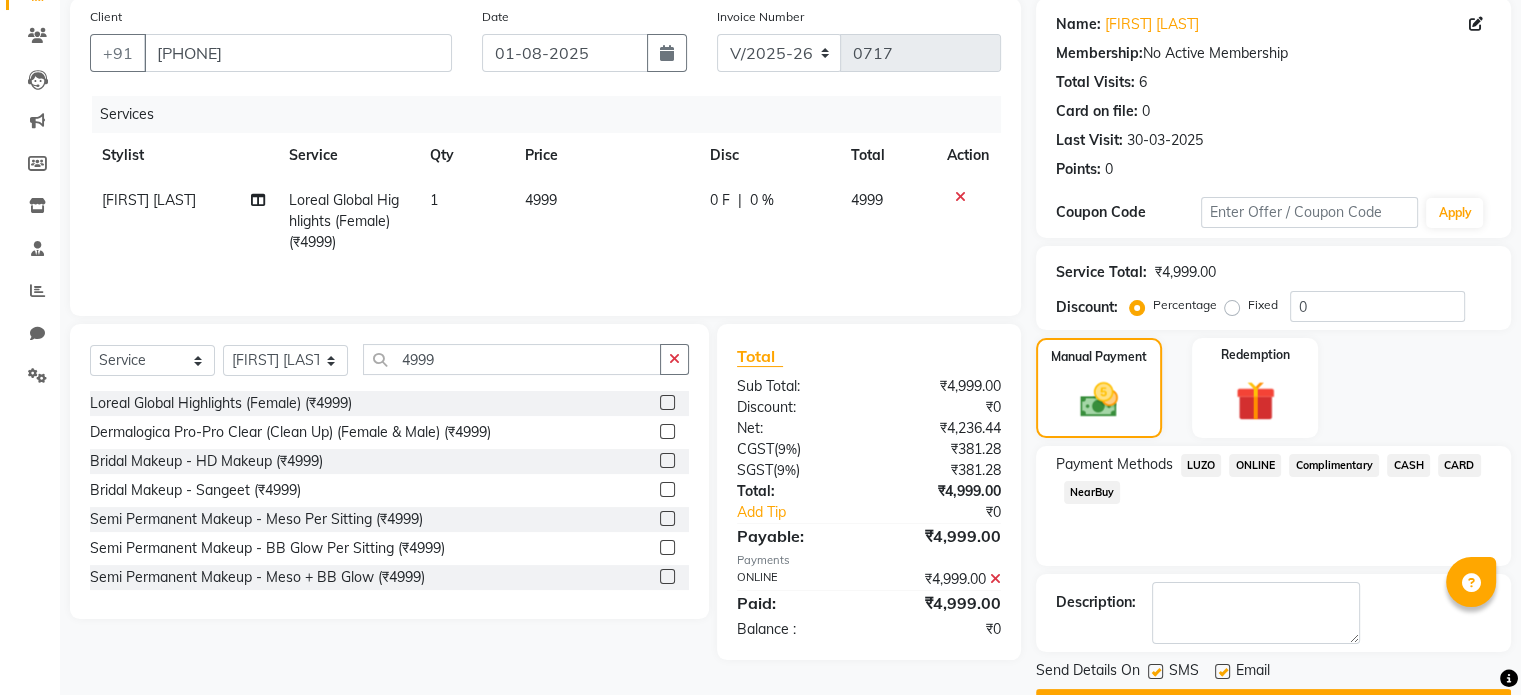 scroll, scrollTop: 205, scrollLeft: 0, axis: vertical 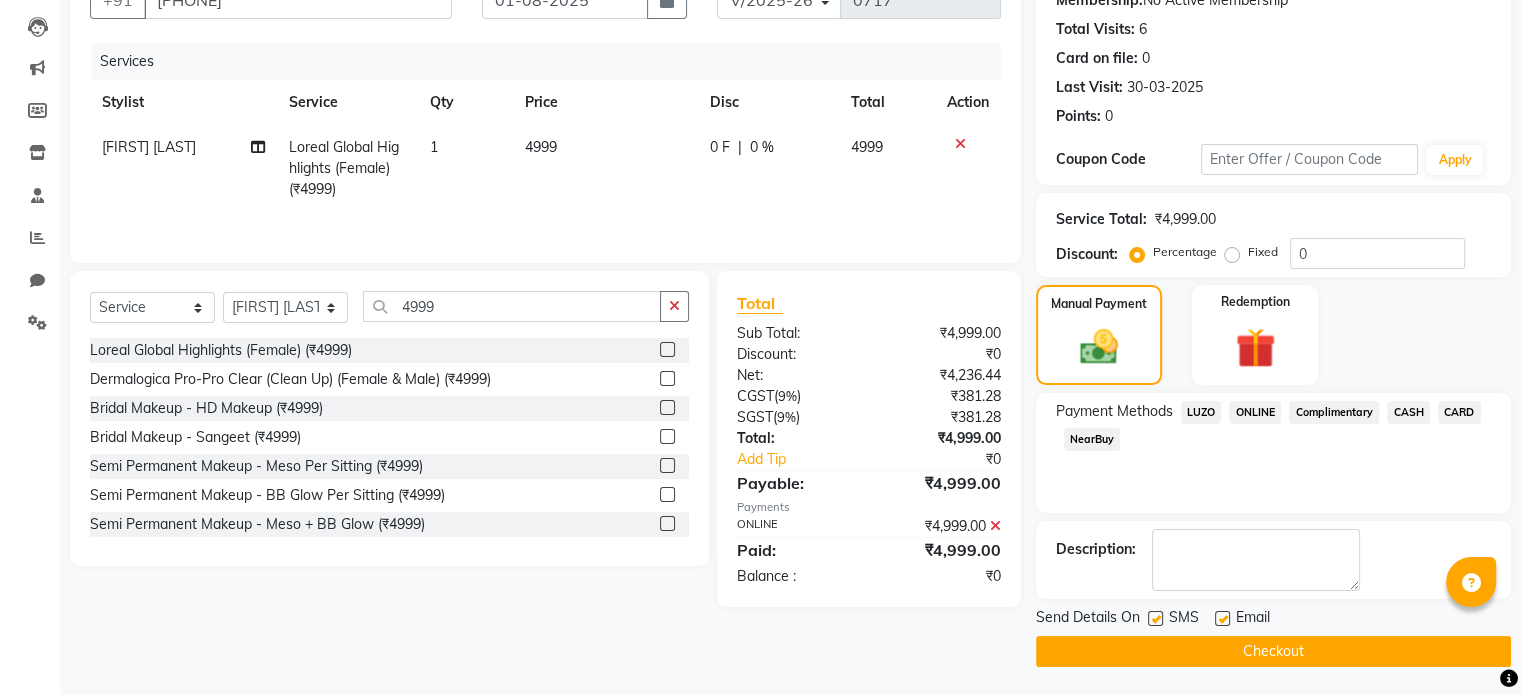 click on "Checkout" 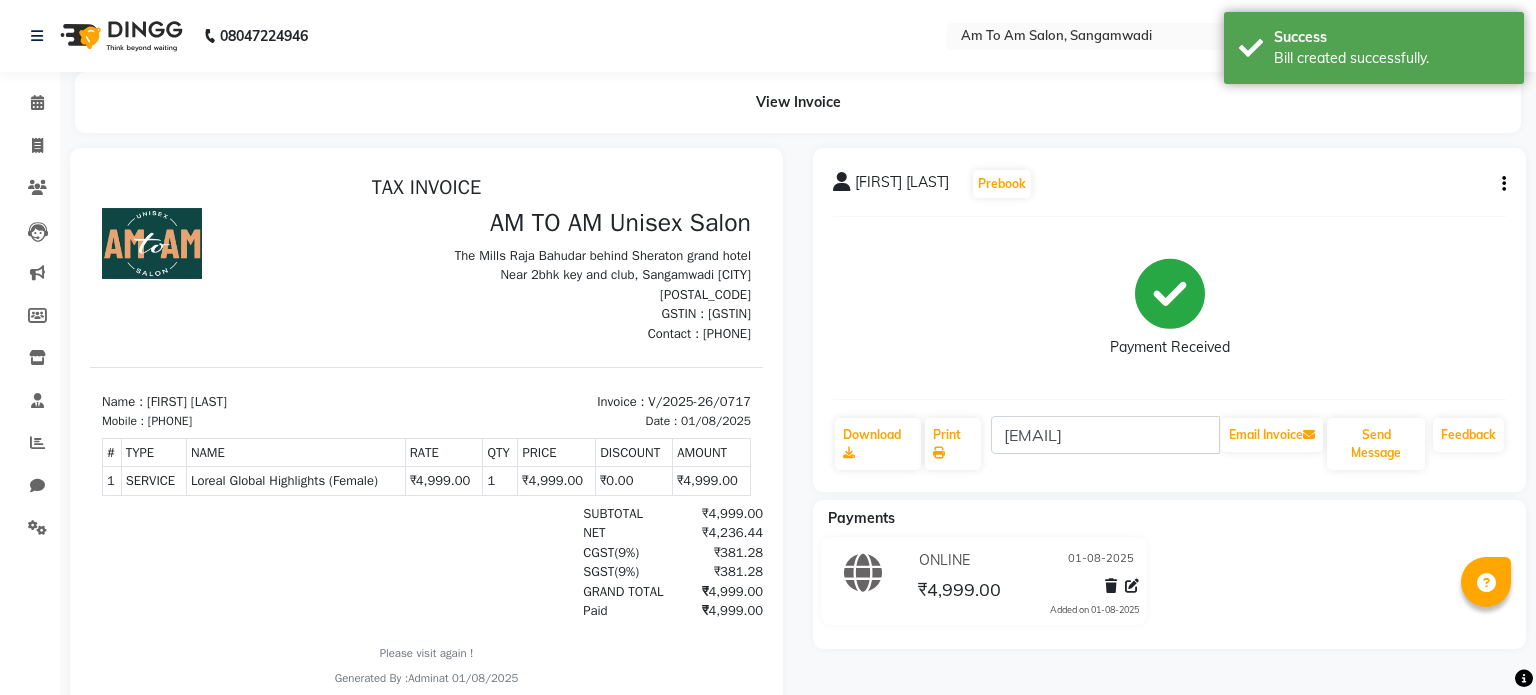 scroll, scrollTop: 0, scrollLeft: 0, axis: both 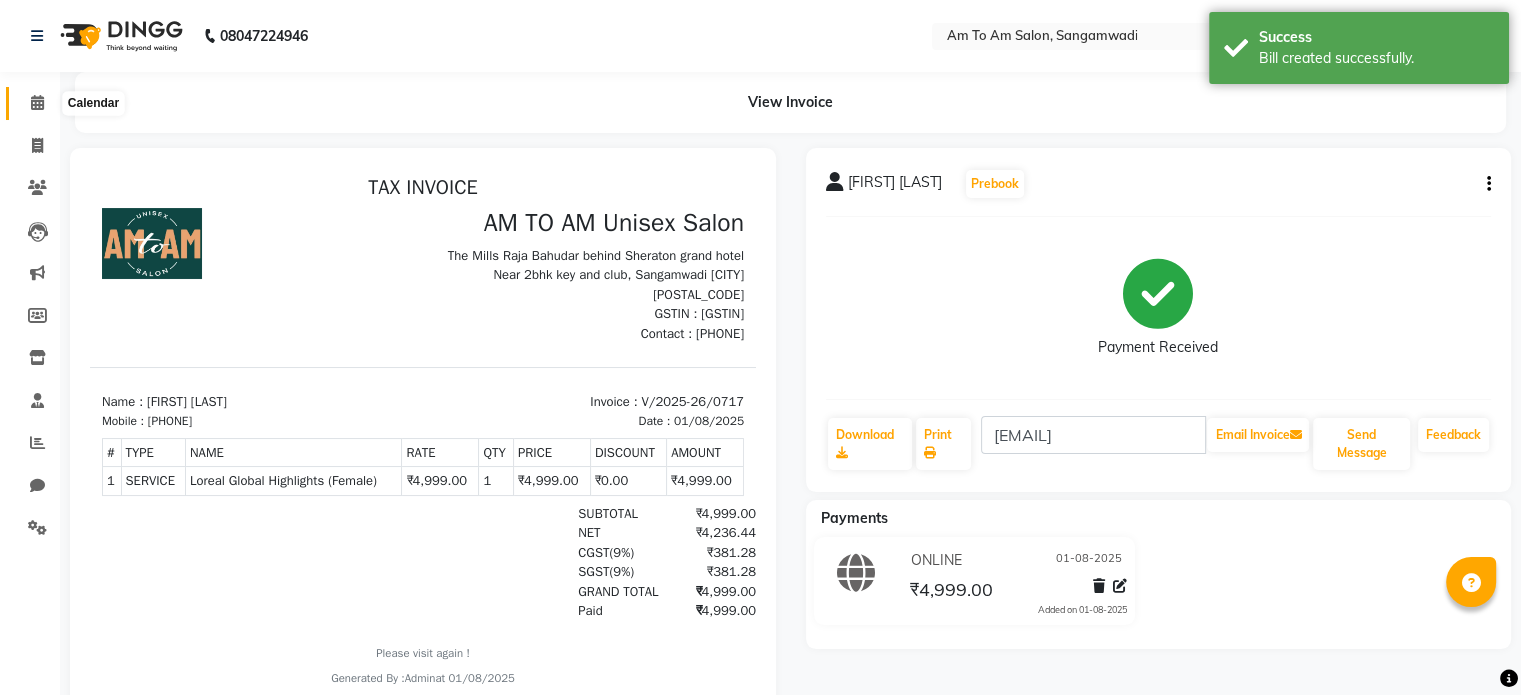 click 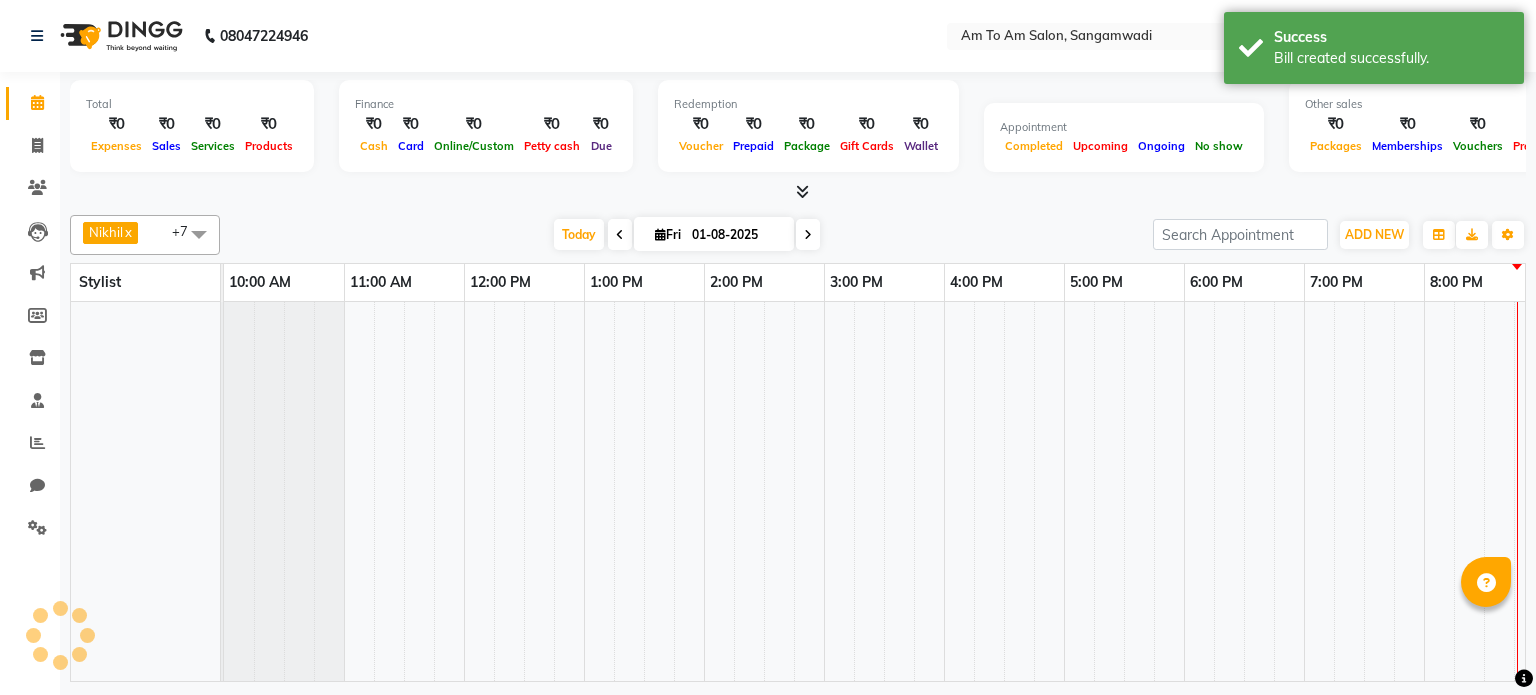 scroll, scrollTop: 0, scrollLeft: 0, axis: both 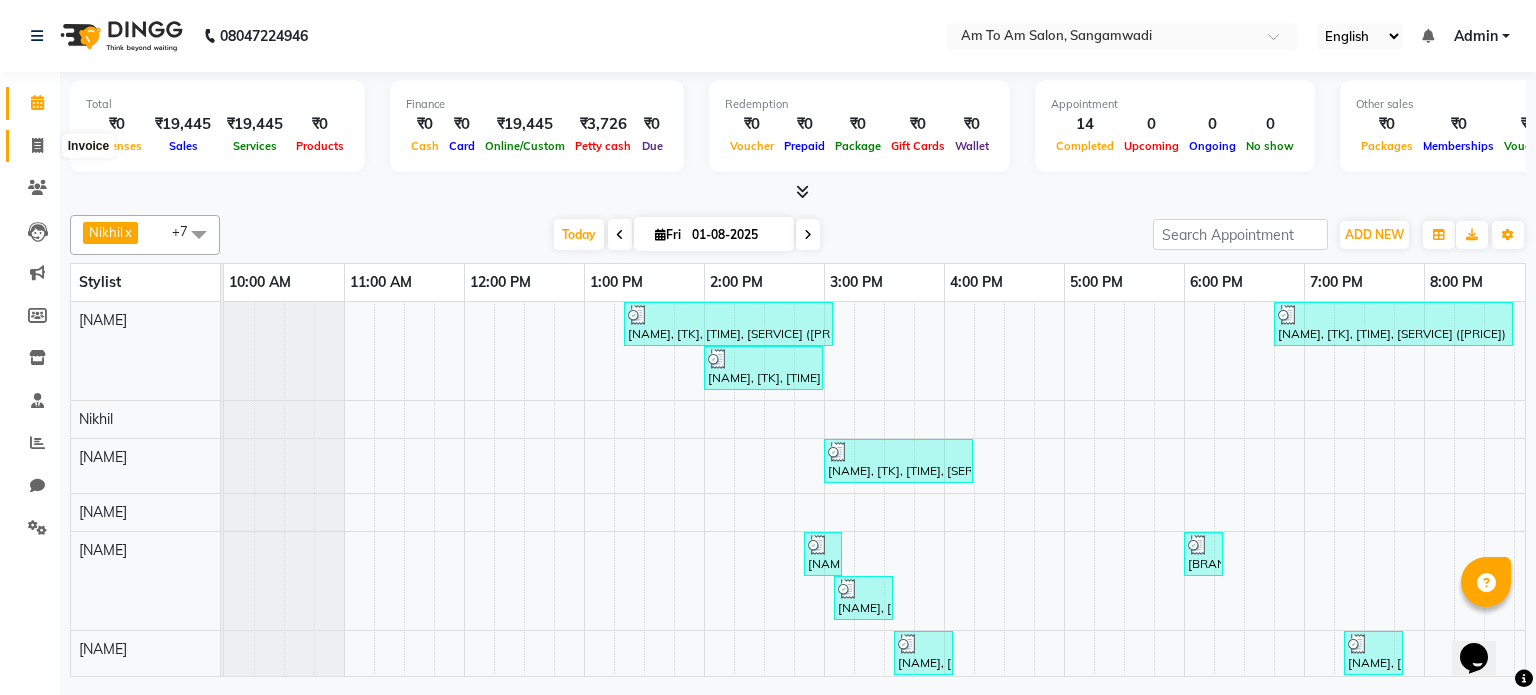 click 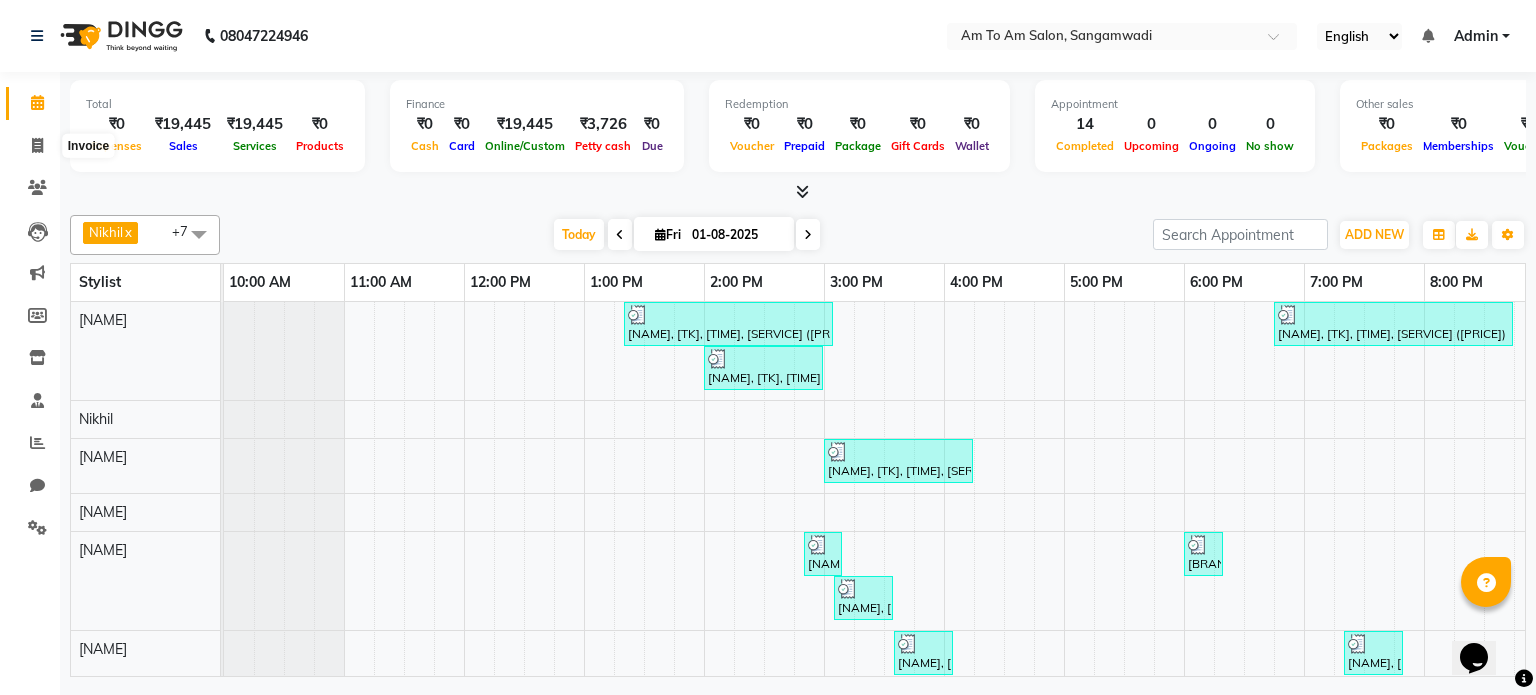select on "6661" 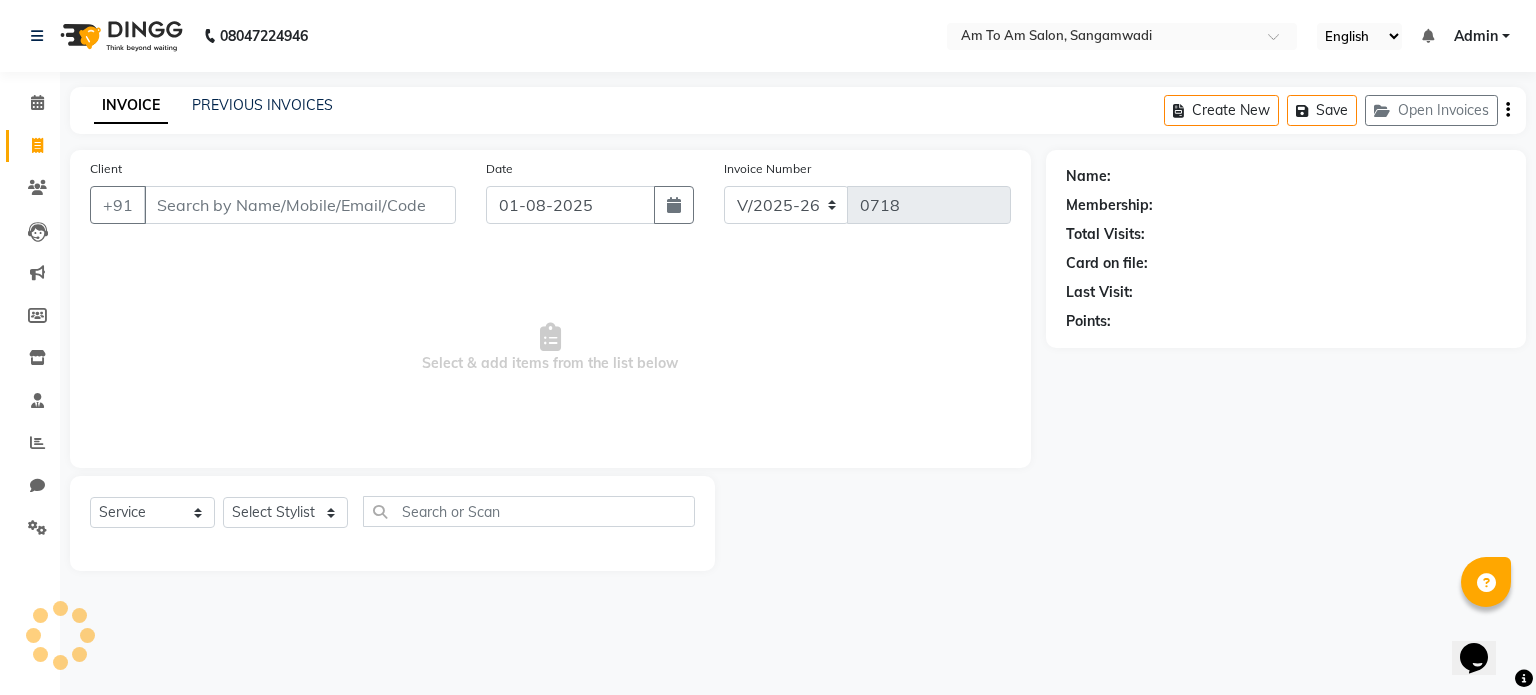 select on "51659" 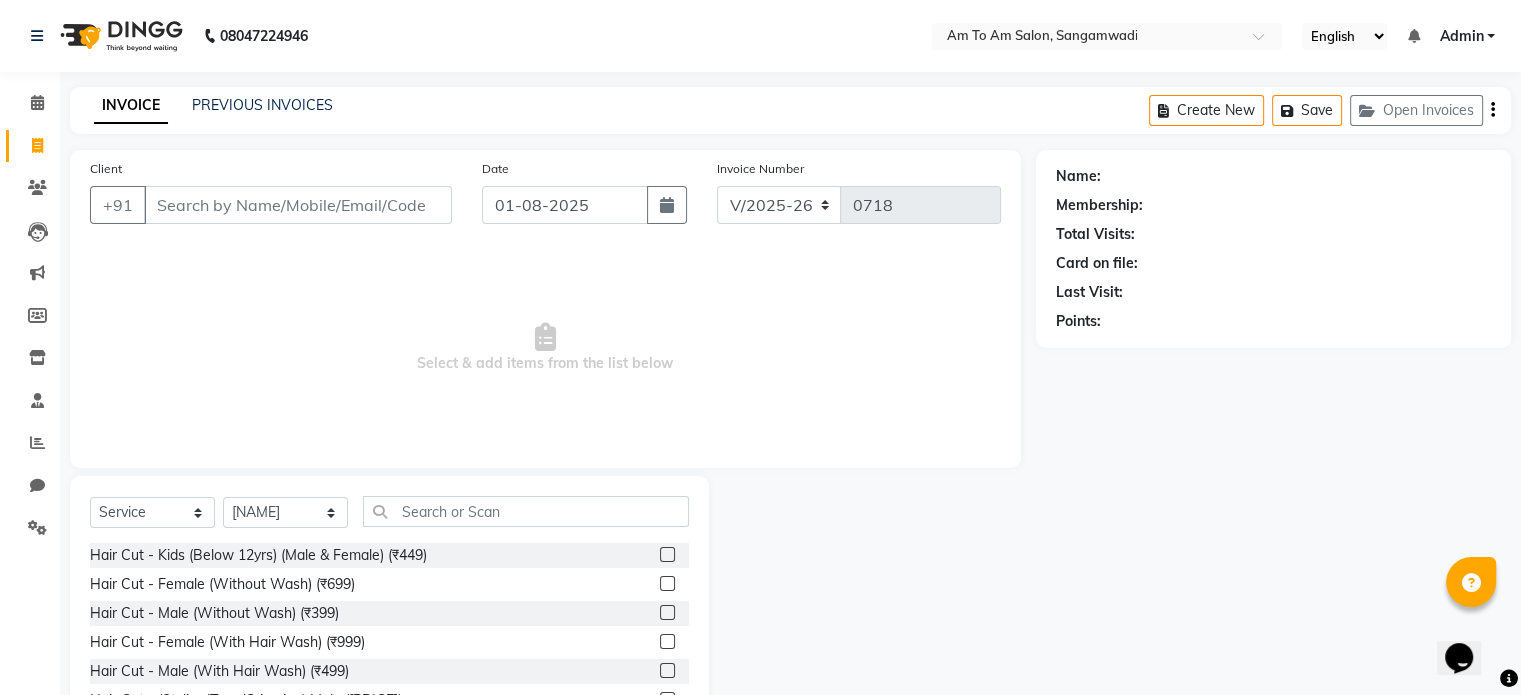 click on "Client" at bounding box center [298, 205] 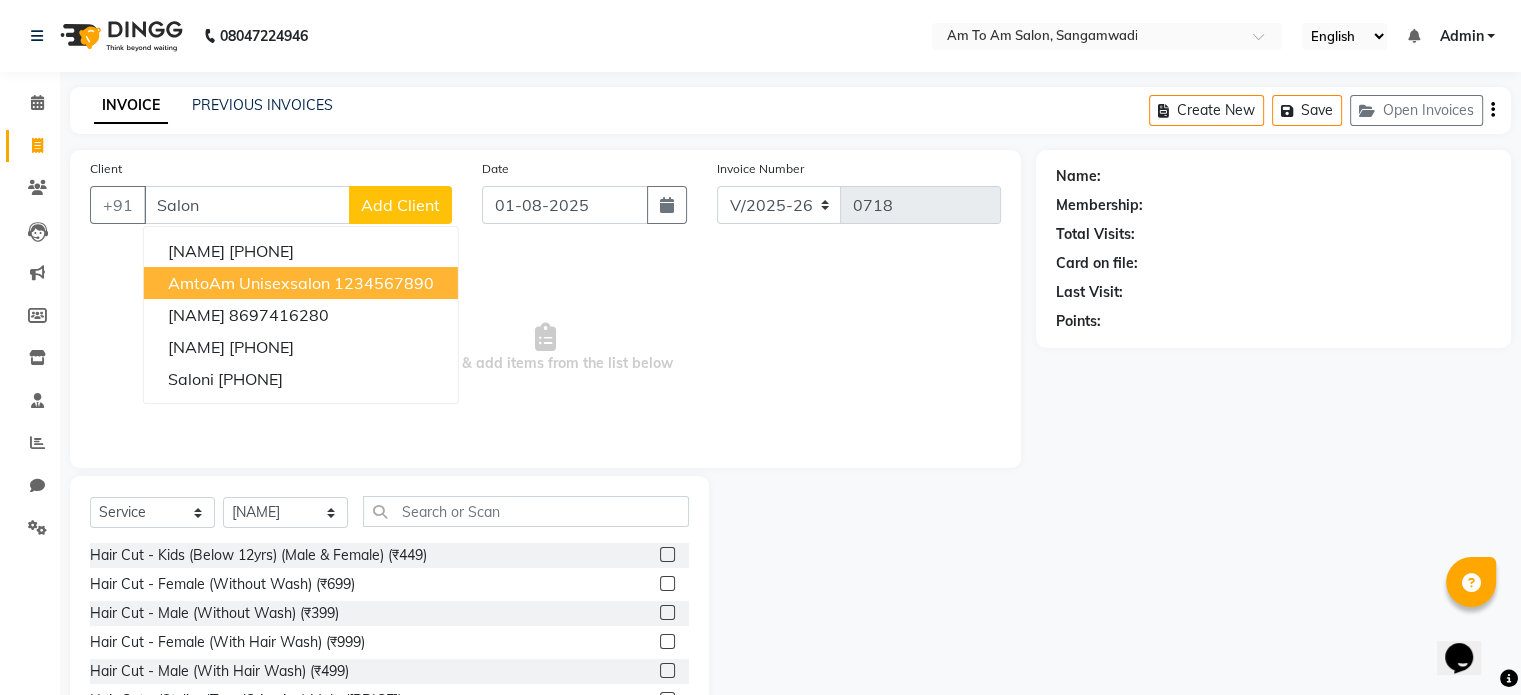 click on "AmtoAm unisexsalon" at bounding box center (249, 283) 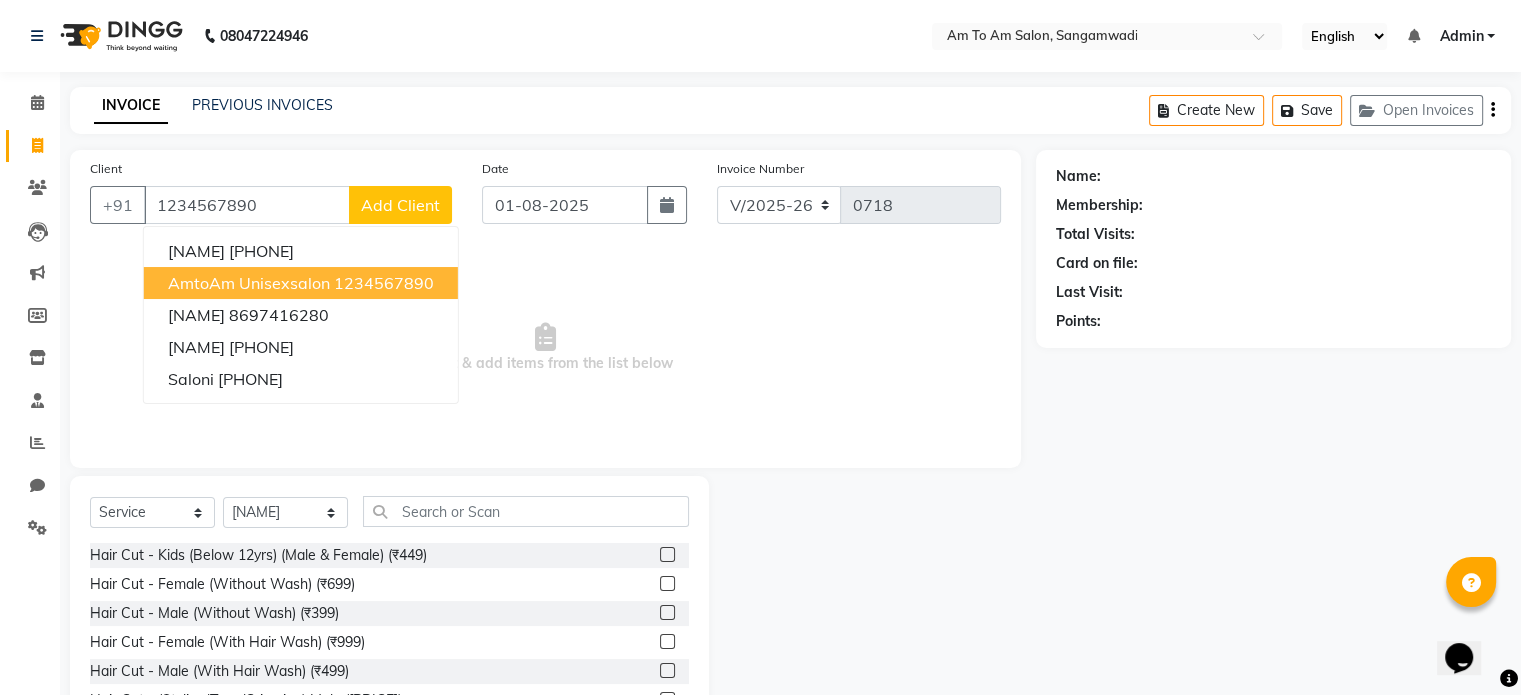 type on "1234567890" 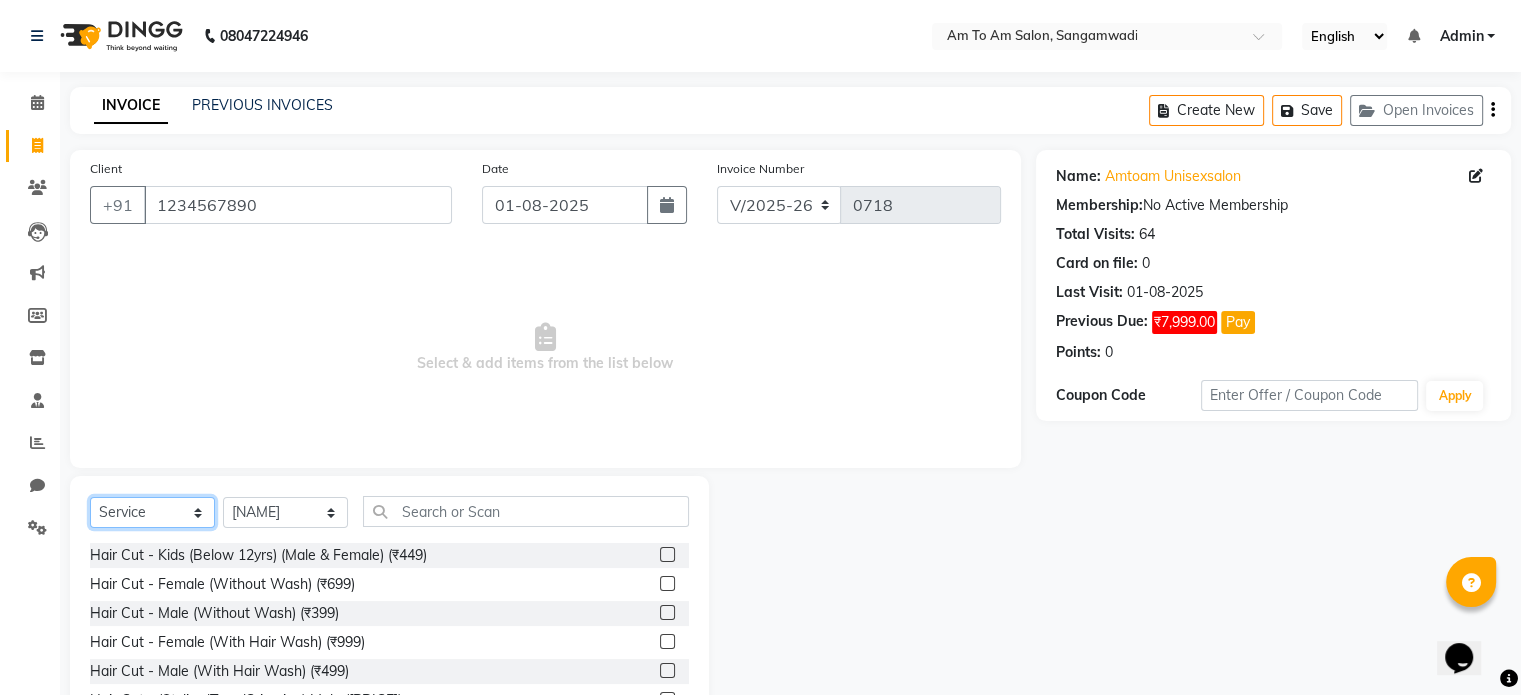 click on "Select  Service  Product  Membership  Package Voucher Prepaid Gift Card" 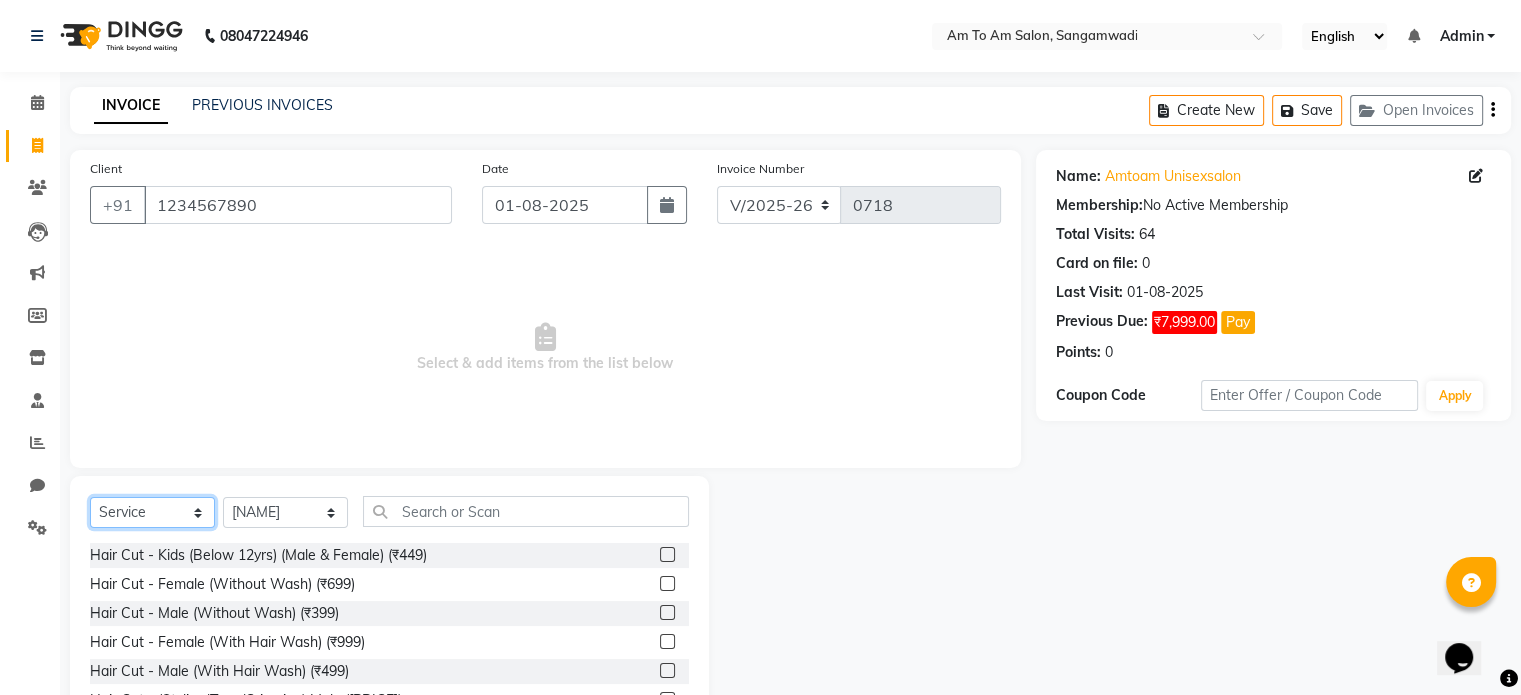 select on "product" 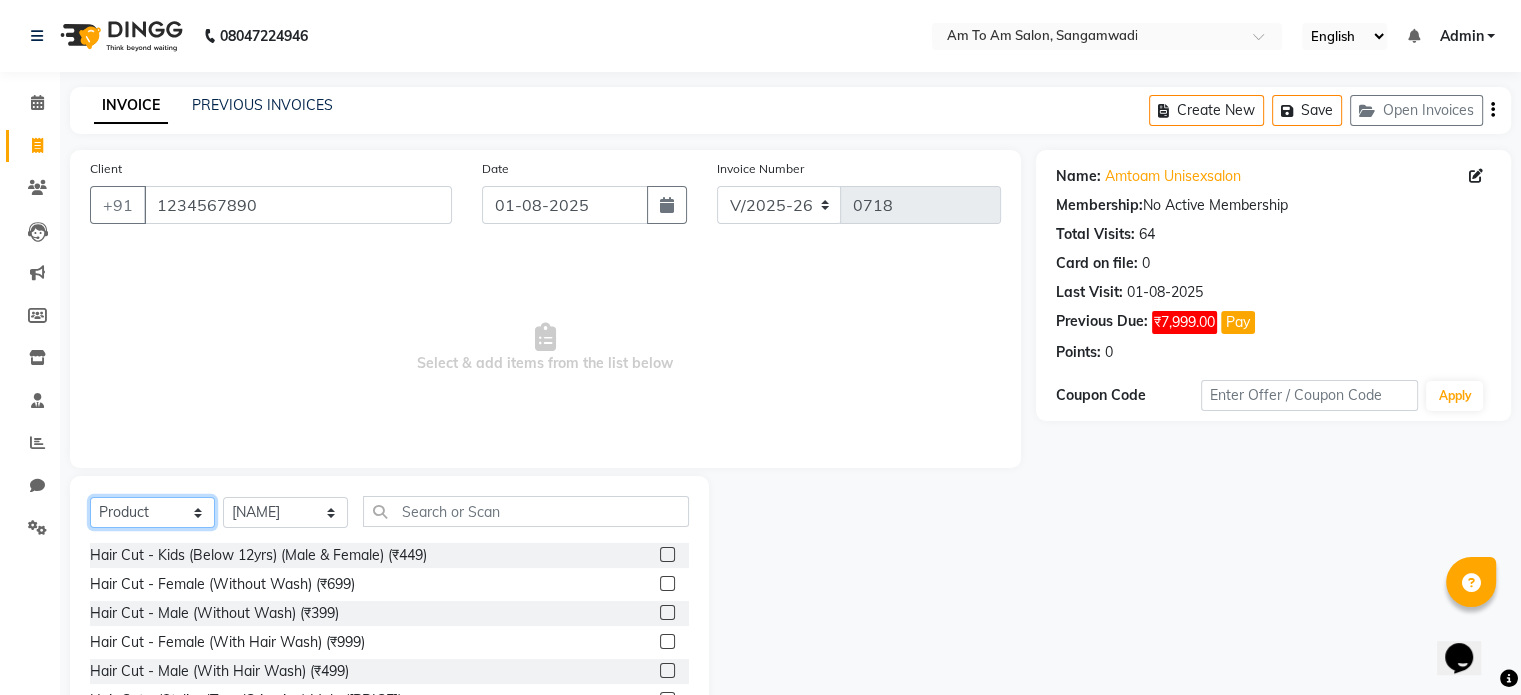 click on "Select  Service  Product  Membership  Package Voucher Prepaid Gift Card" 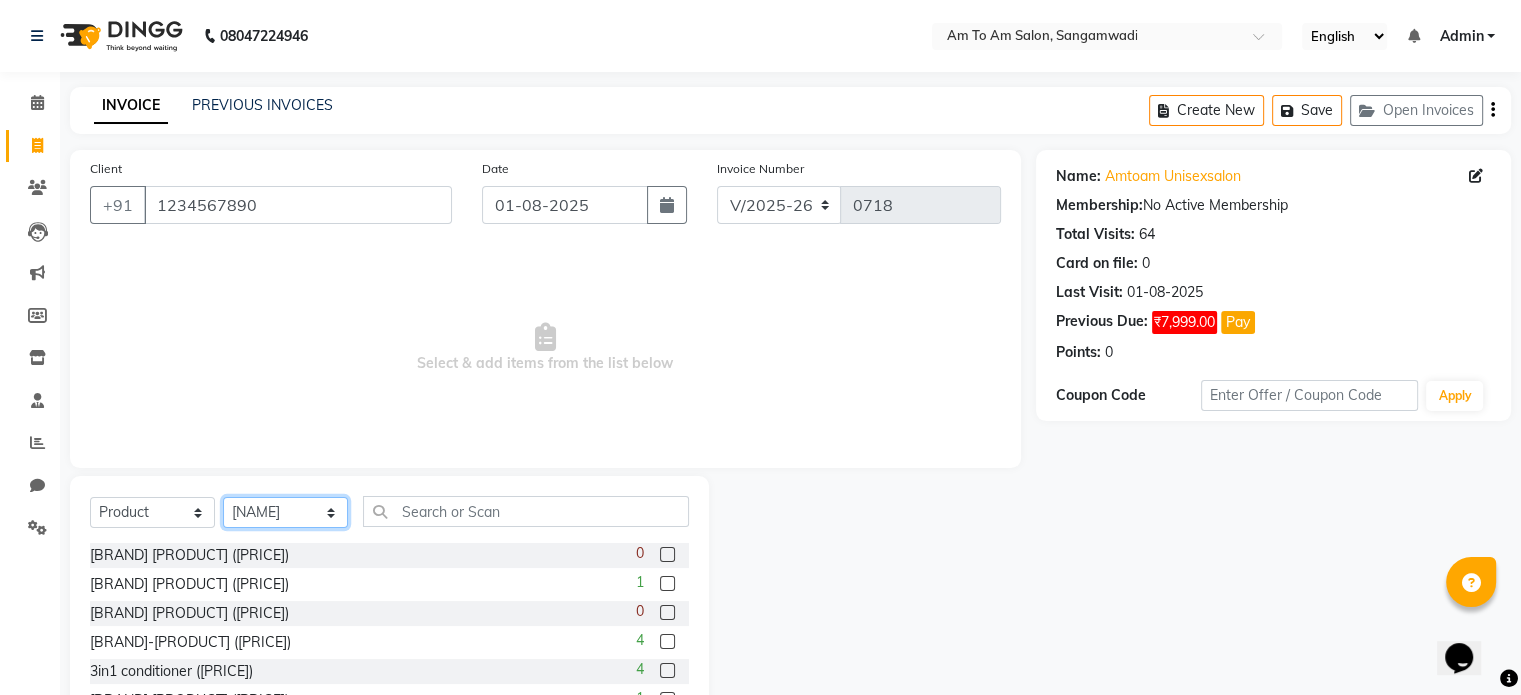 click on "Select Stylist Akash Parmar  Ashwini I John Lokhande Mahi Shaikh Nikhil  Poonam Mam Ravina Soni  Rohit Rukmini  Rushikesh Sakshi Shelar  Sonali Taufik Shaikh" 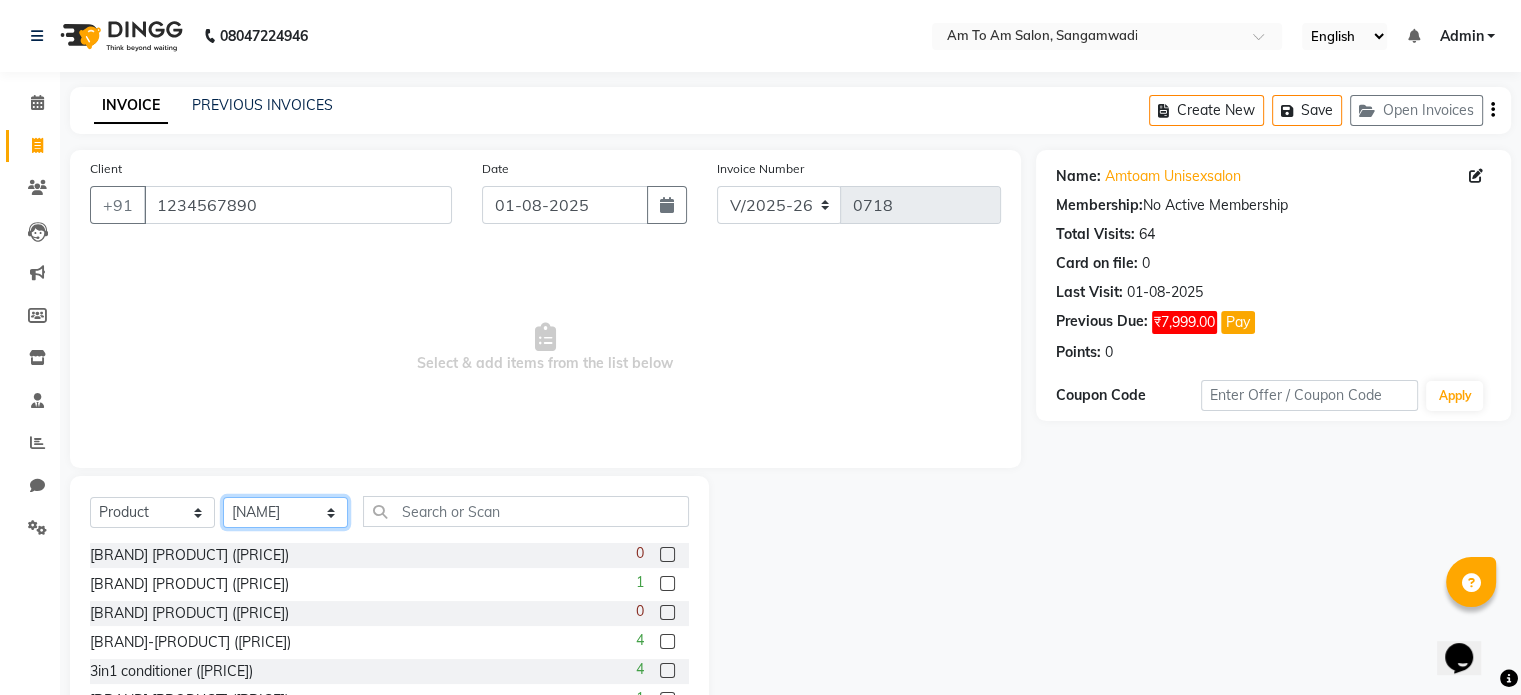 select on "57584" 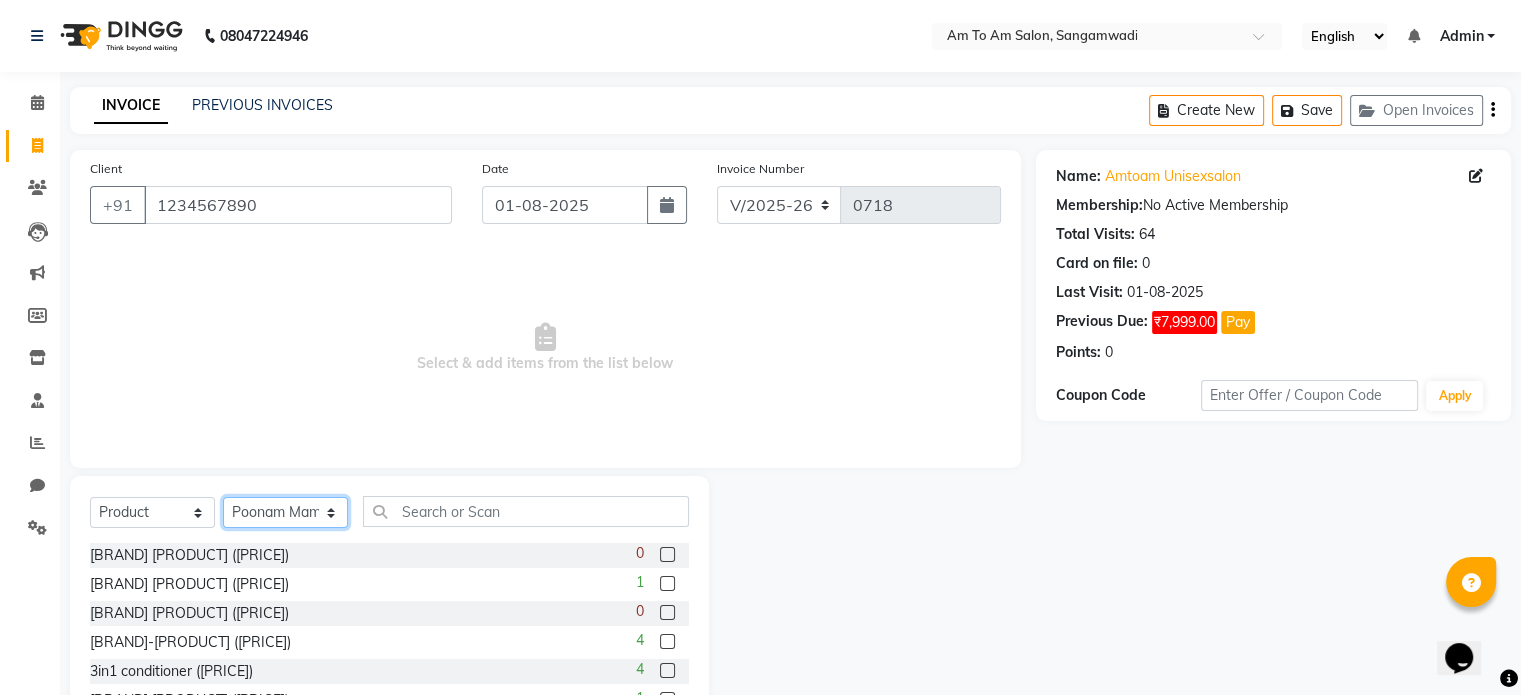 click on "Select Stylist Akash Parmar  Ashwini I John Lokhande Mahi Shaikh Nikhil  Poonam Mam Ravina Soni  Rohit Rukmini  Rushikesh Sakshi Shelar  Sonali Taufik Shaikh" 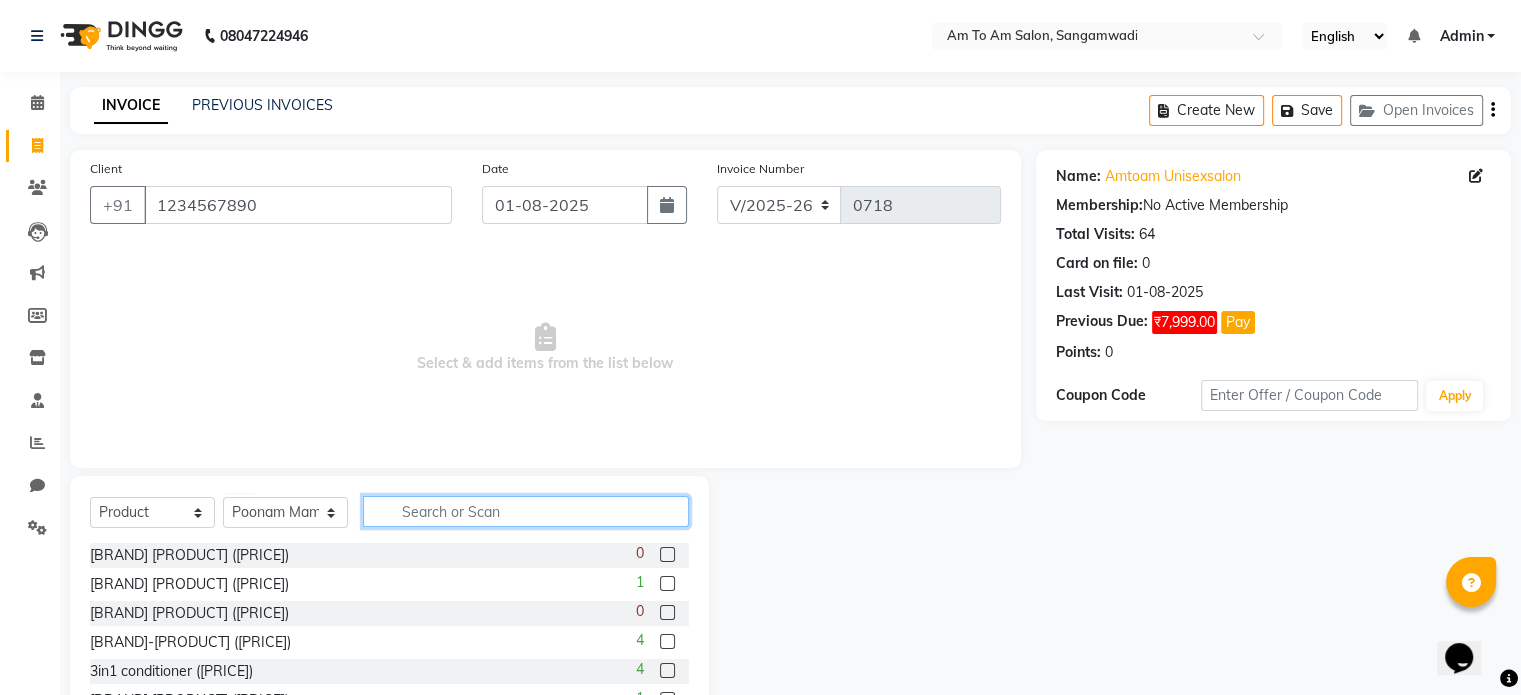 click 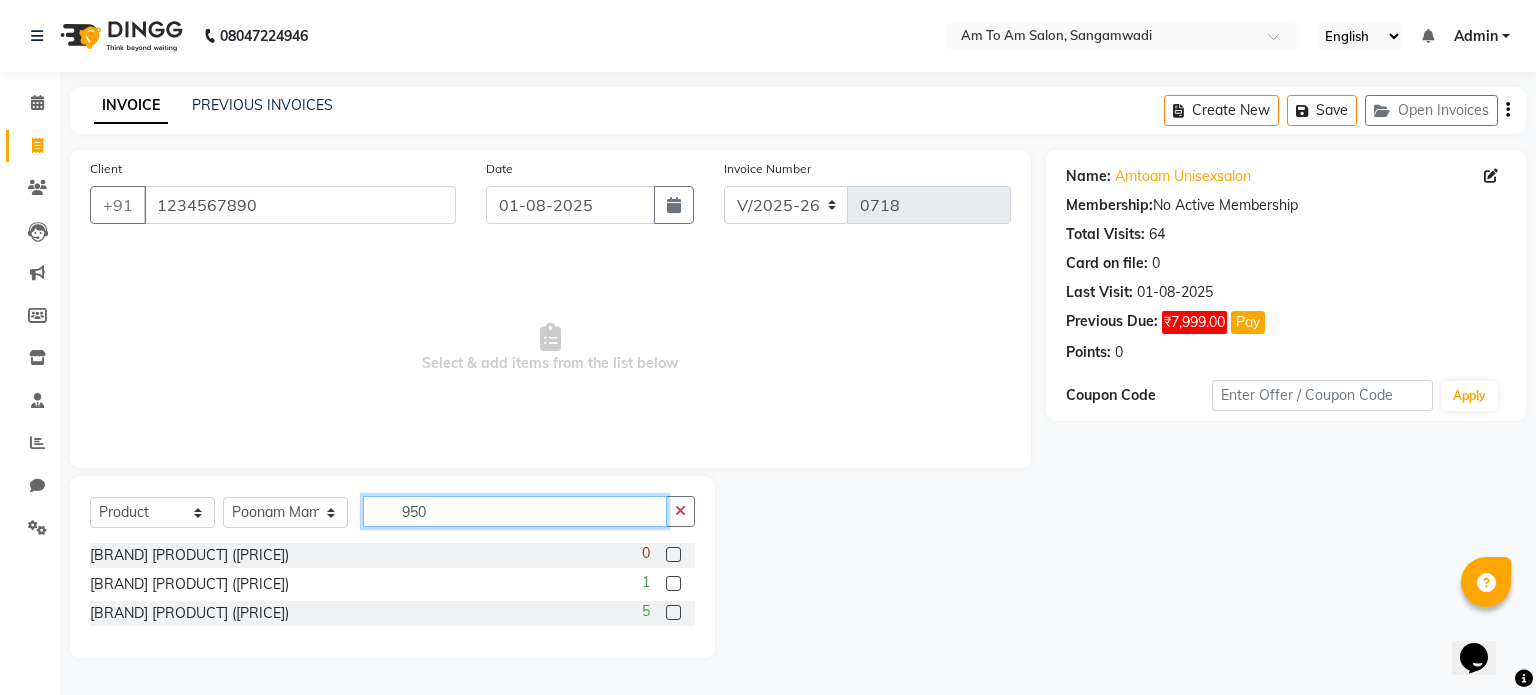 type on "950" 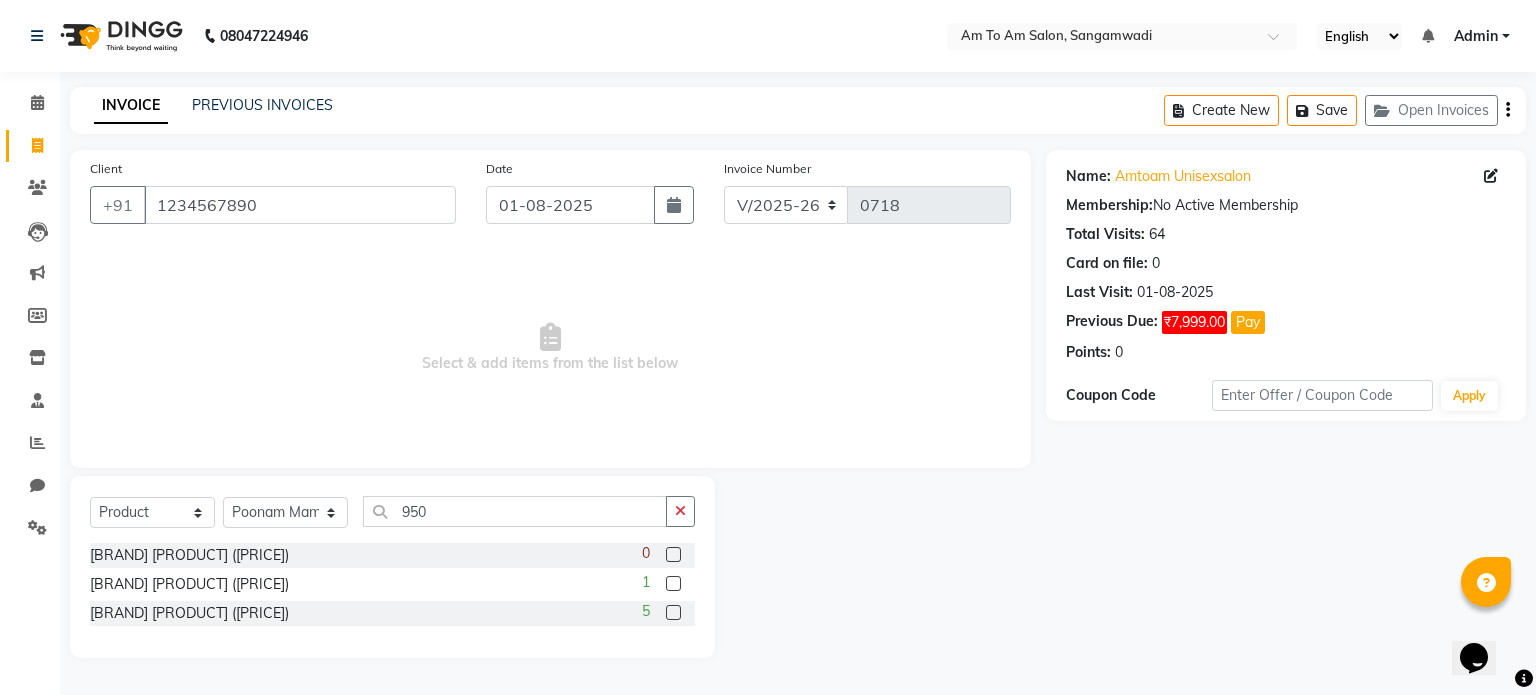 click 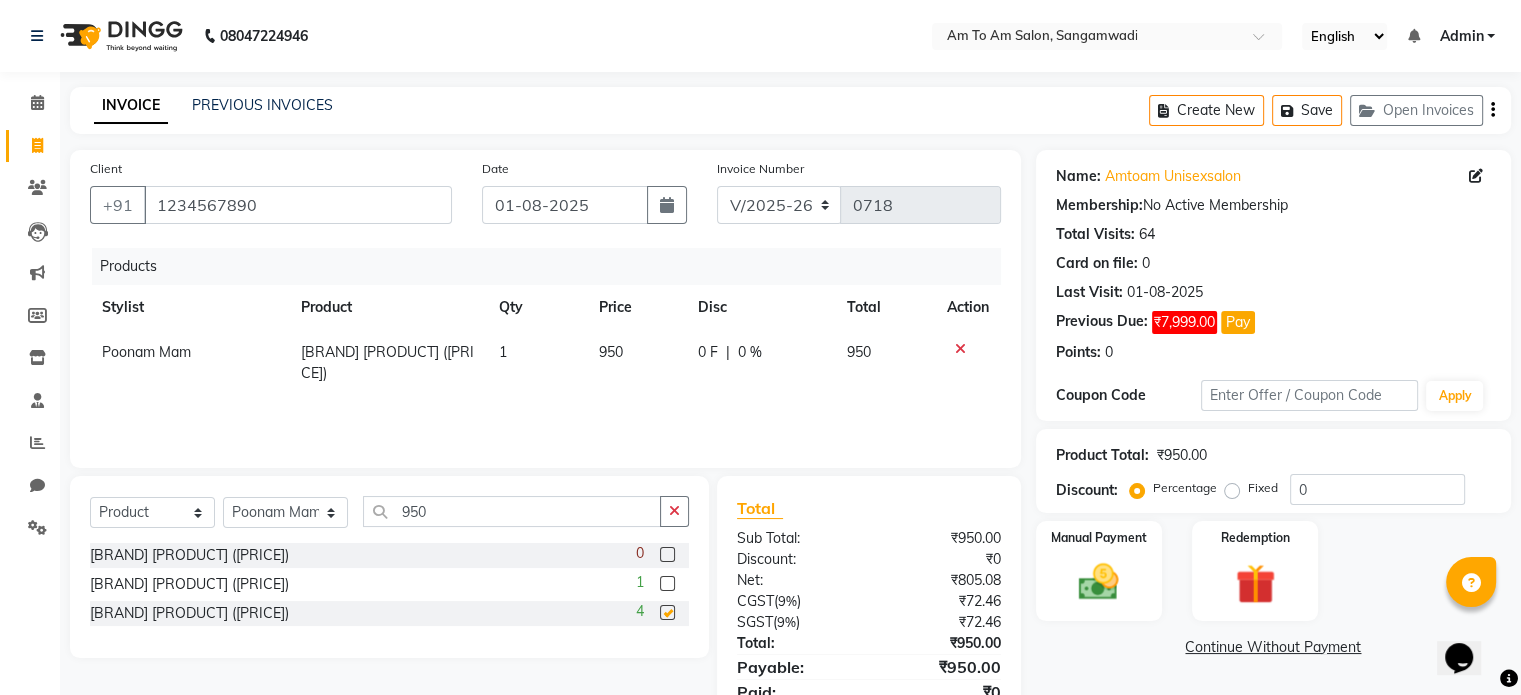 checkbox on "false" 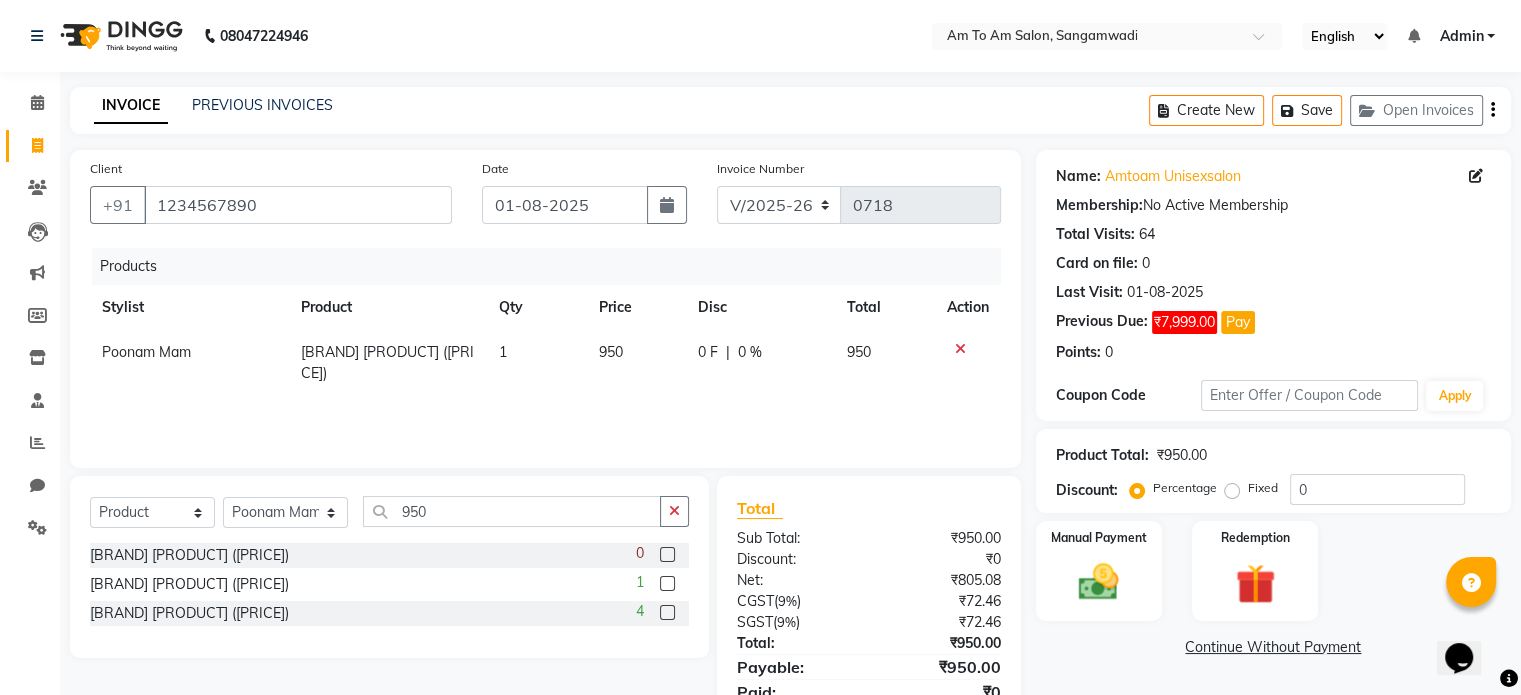 click on "0 %" 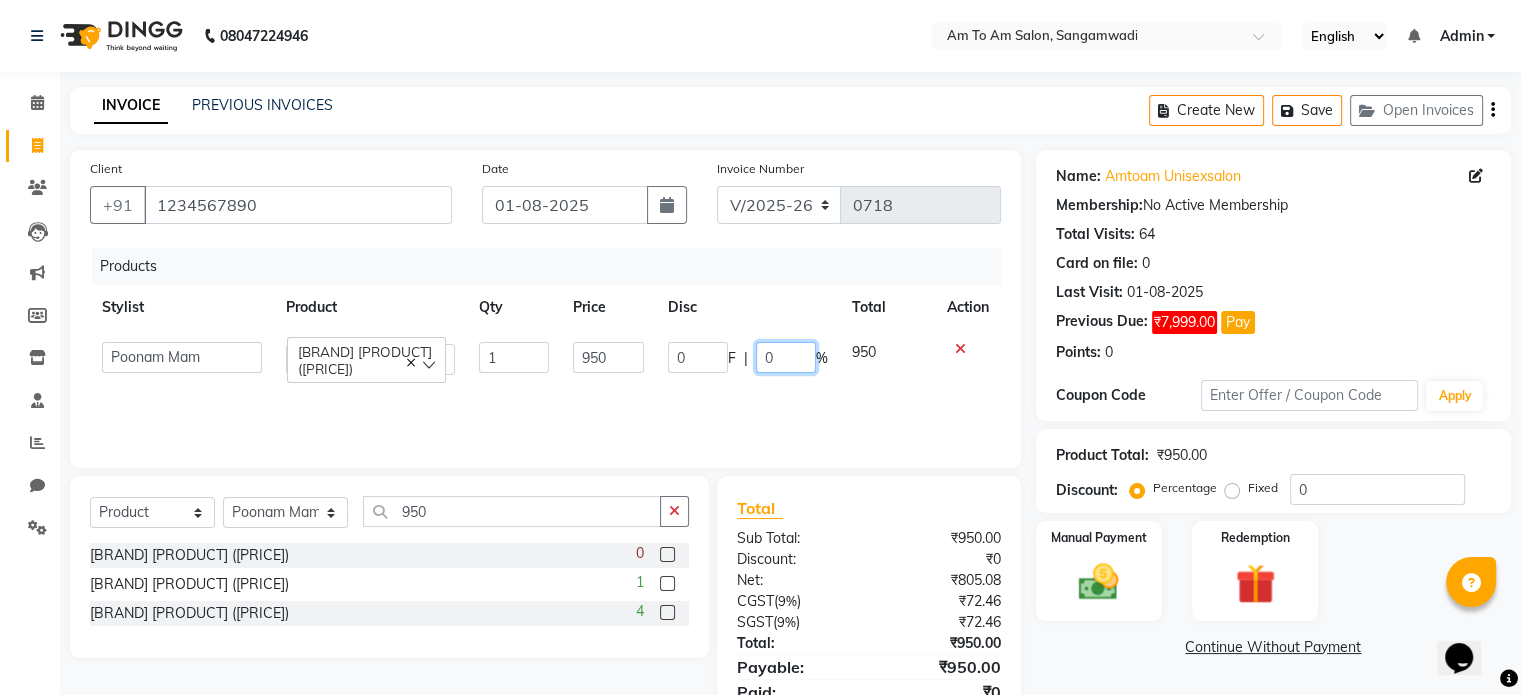 click on "0" 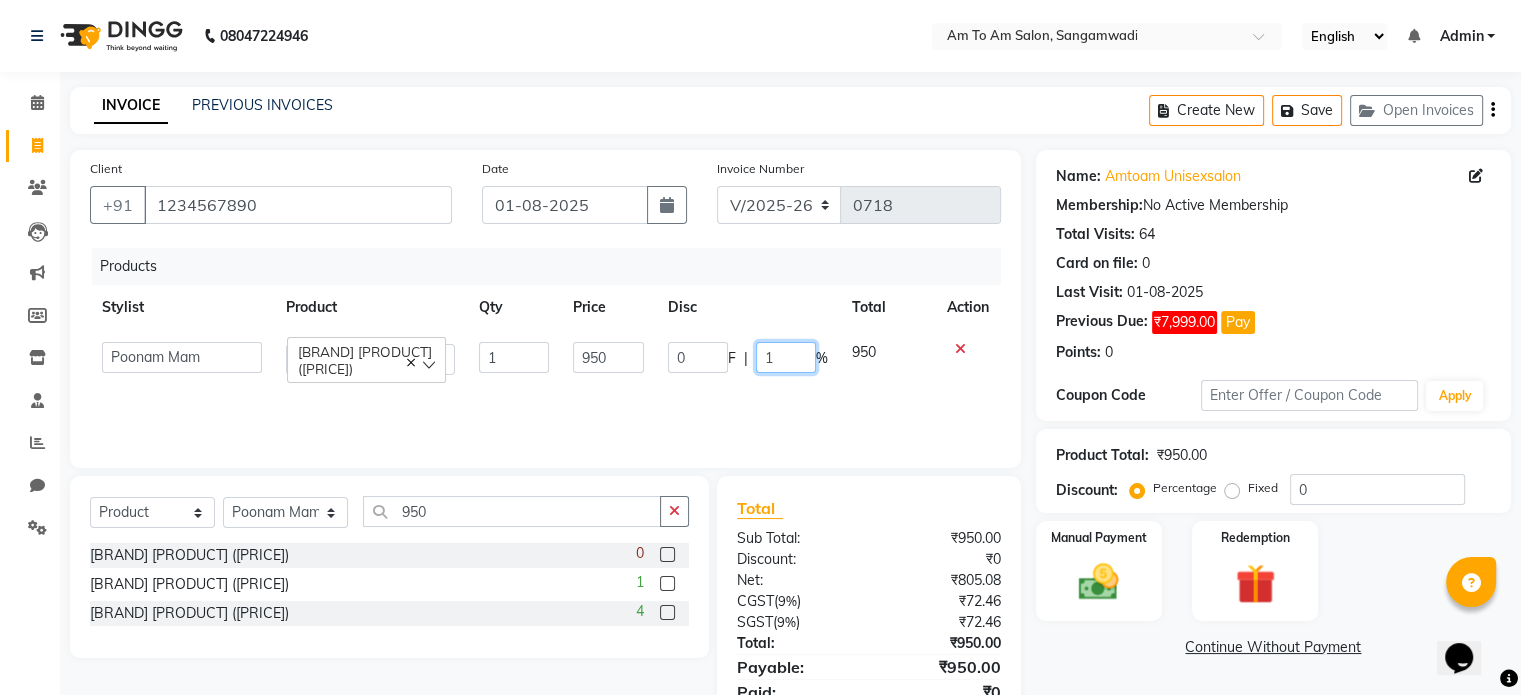 type on "10" 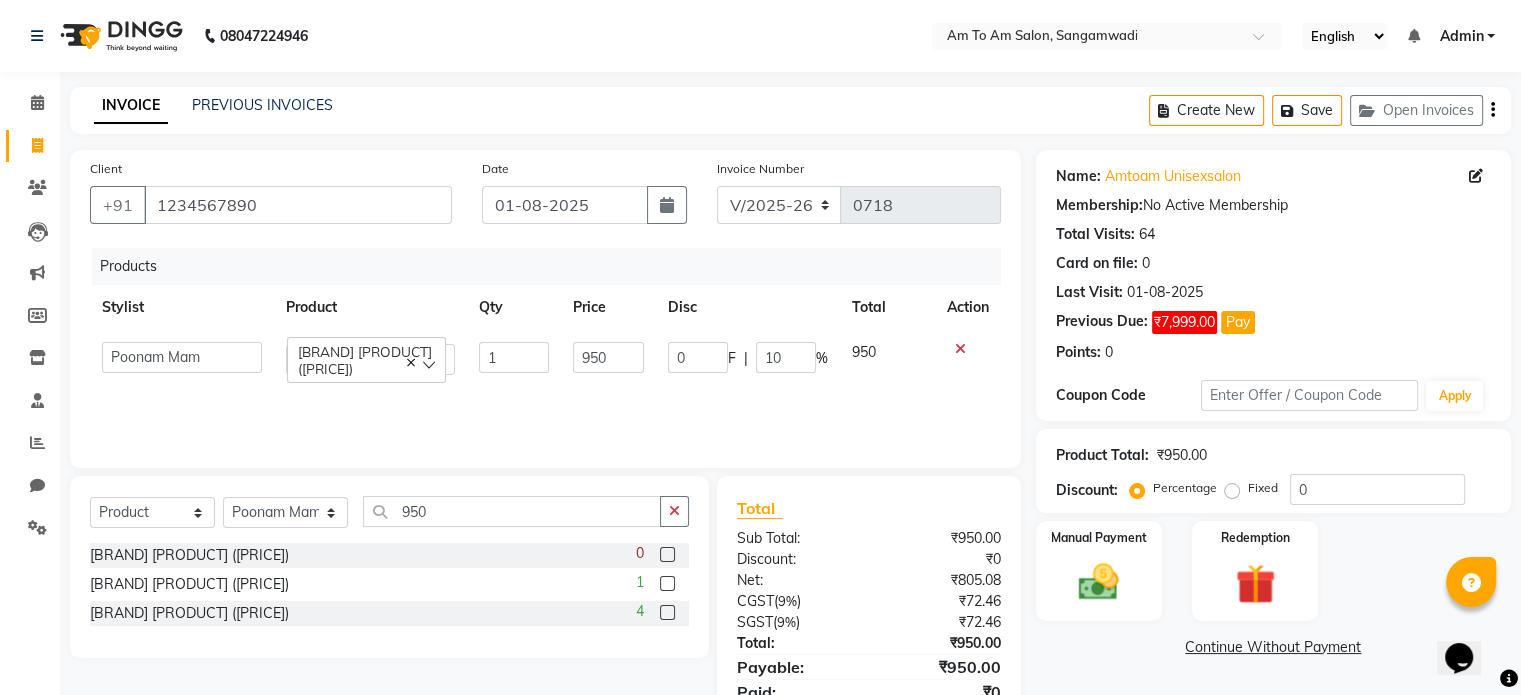 click on "0 F | 10 %" 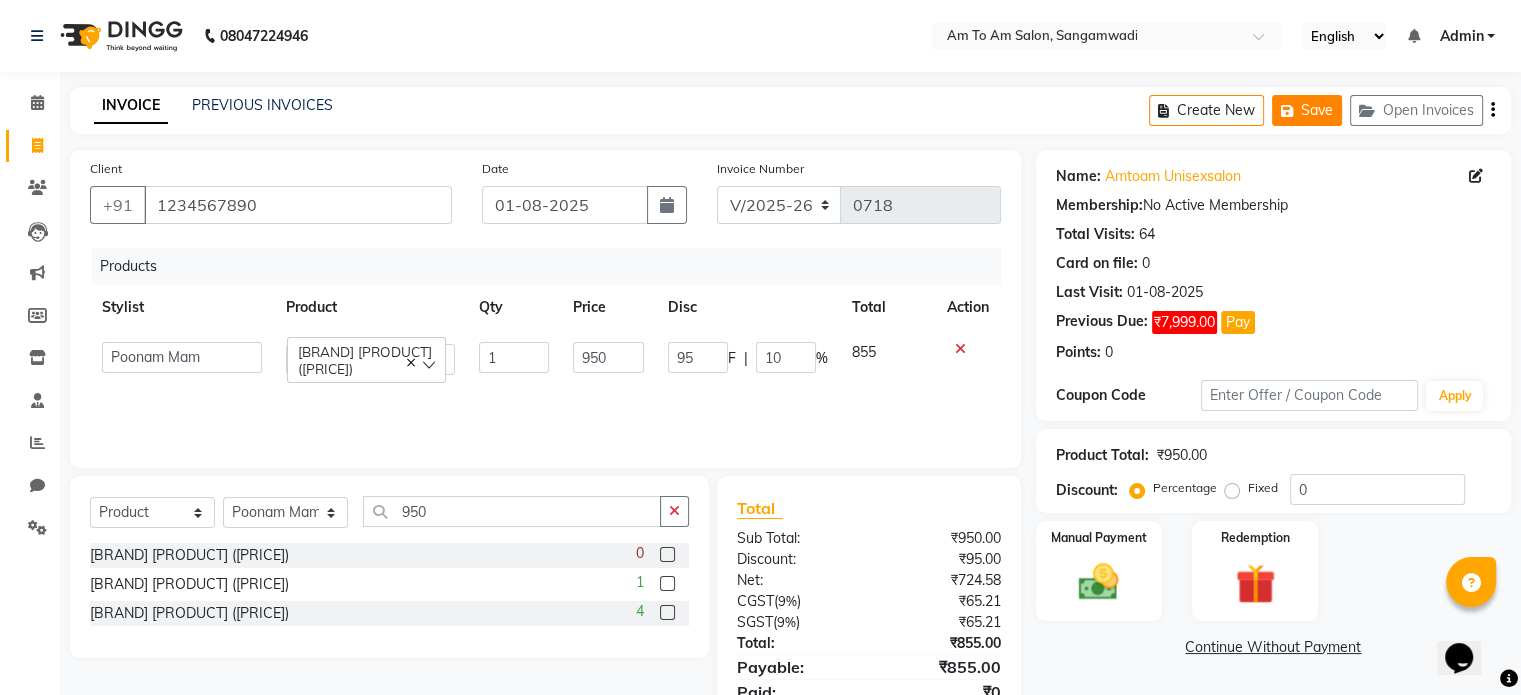 click on "Save" 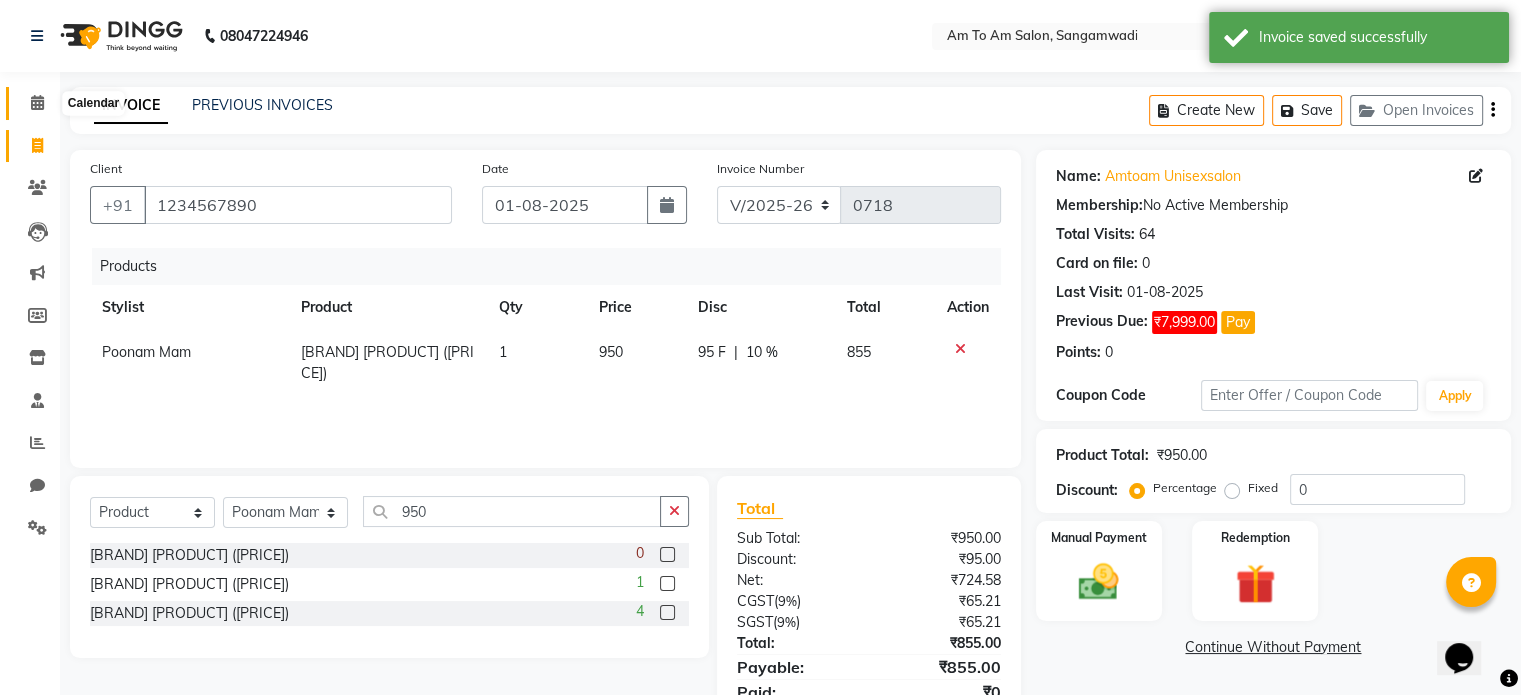 click 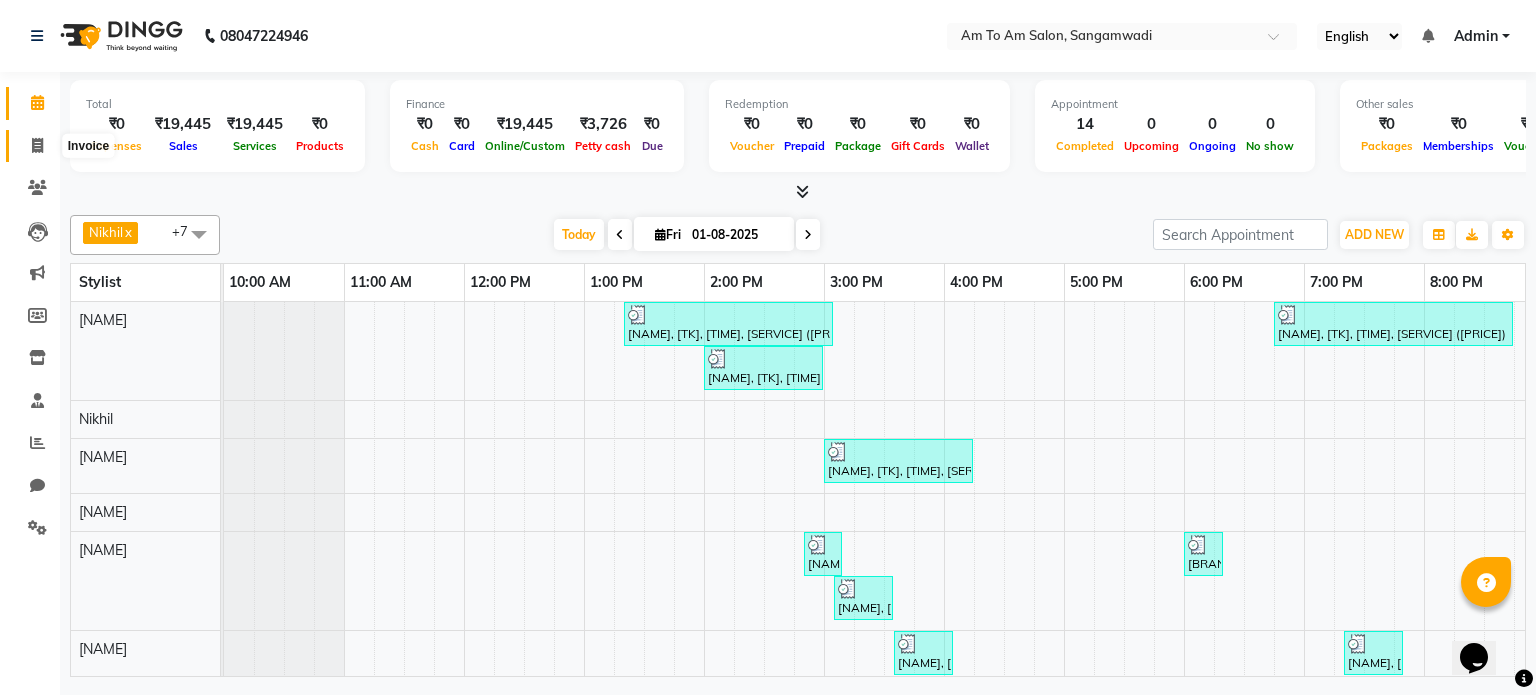 click 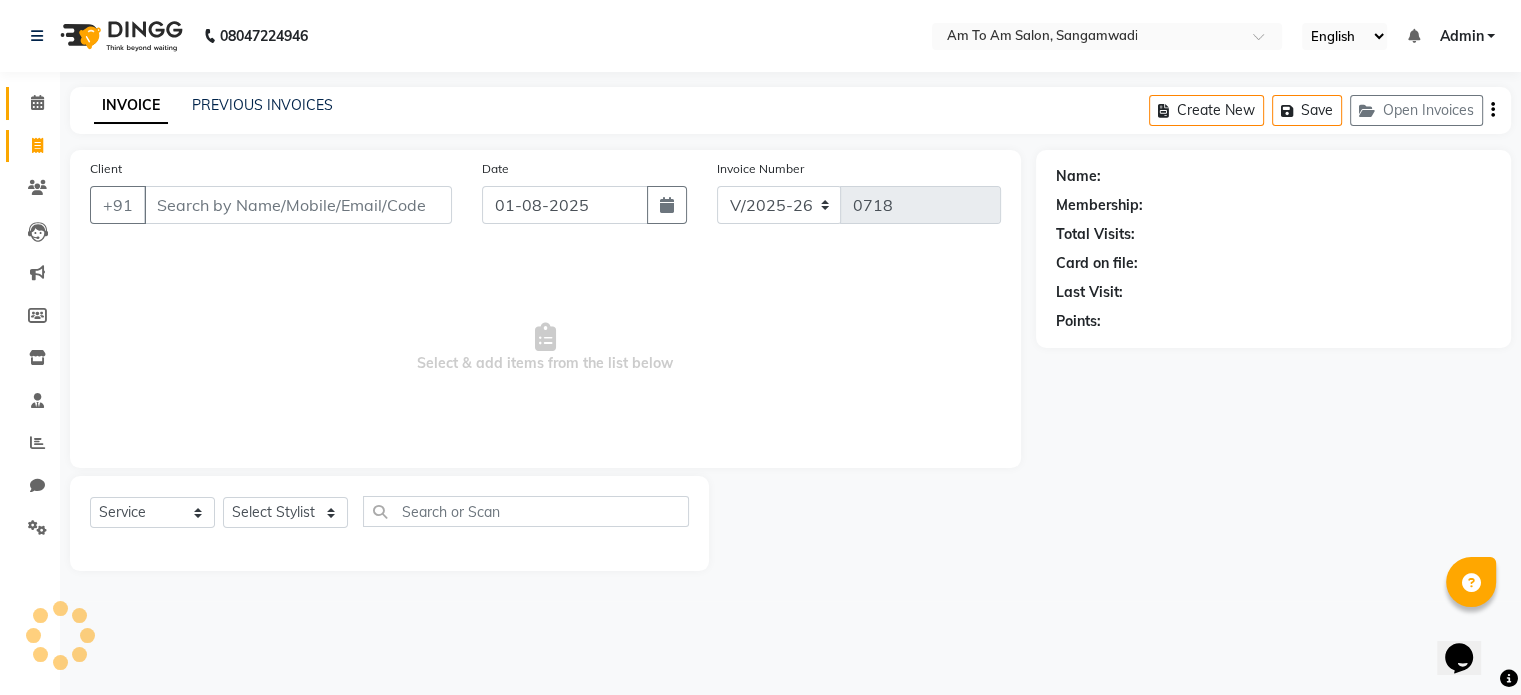 select on "51659" 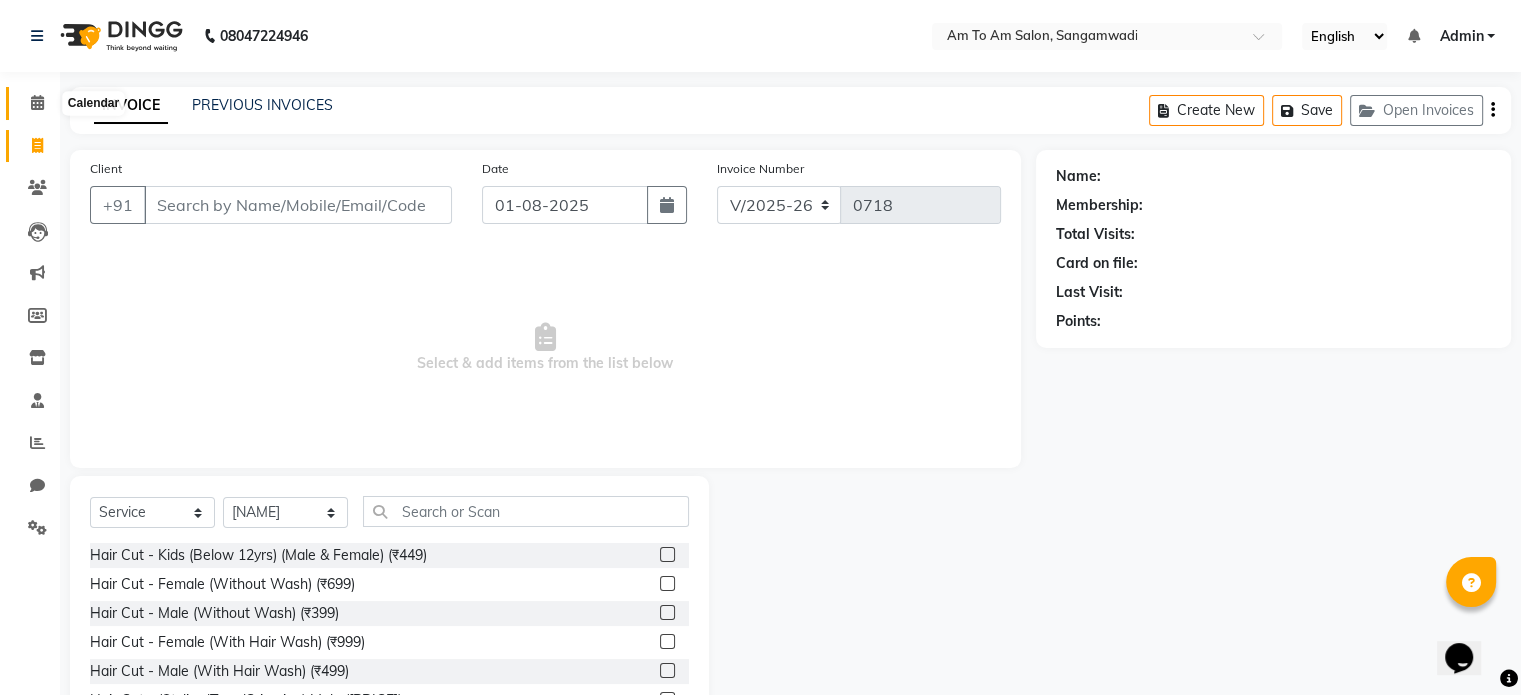 click 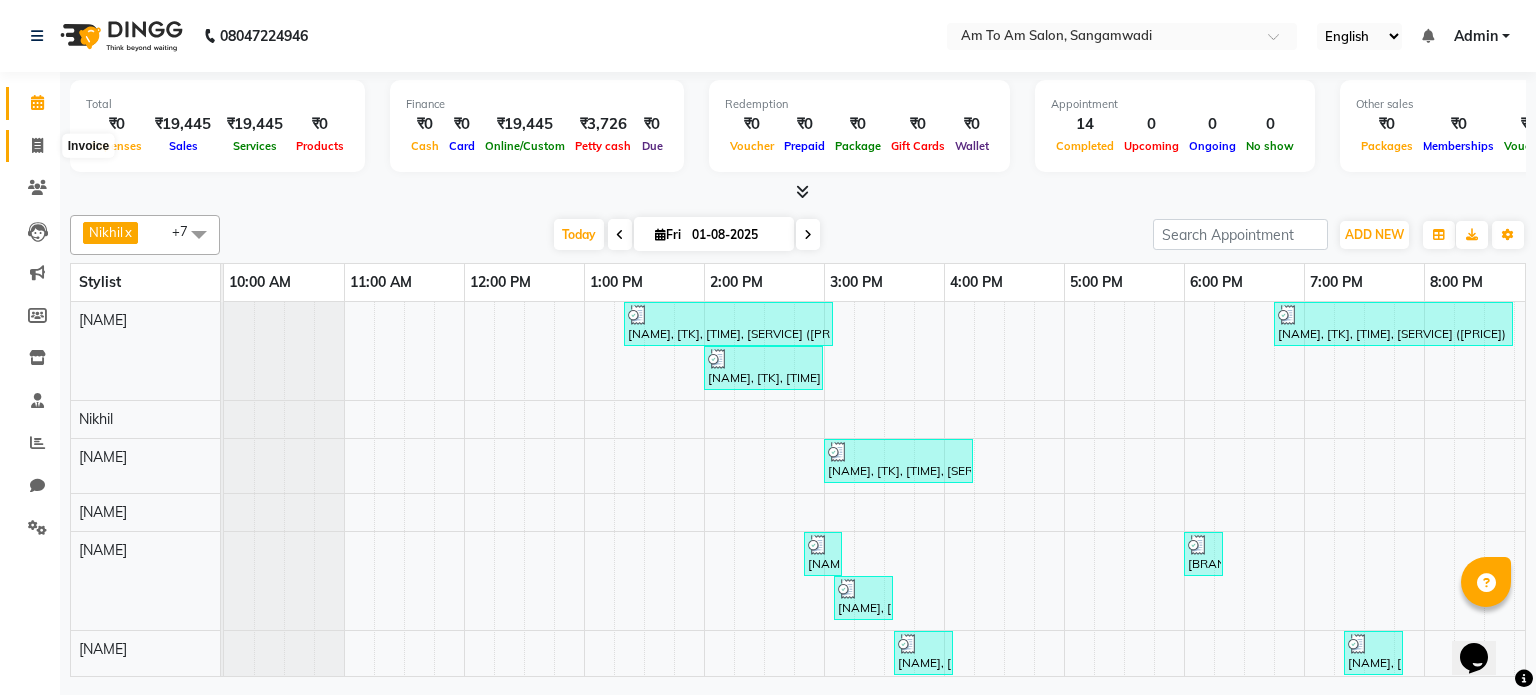 click 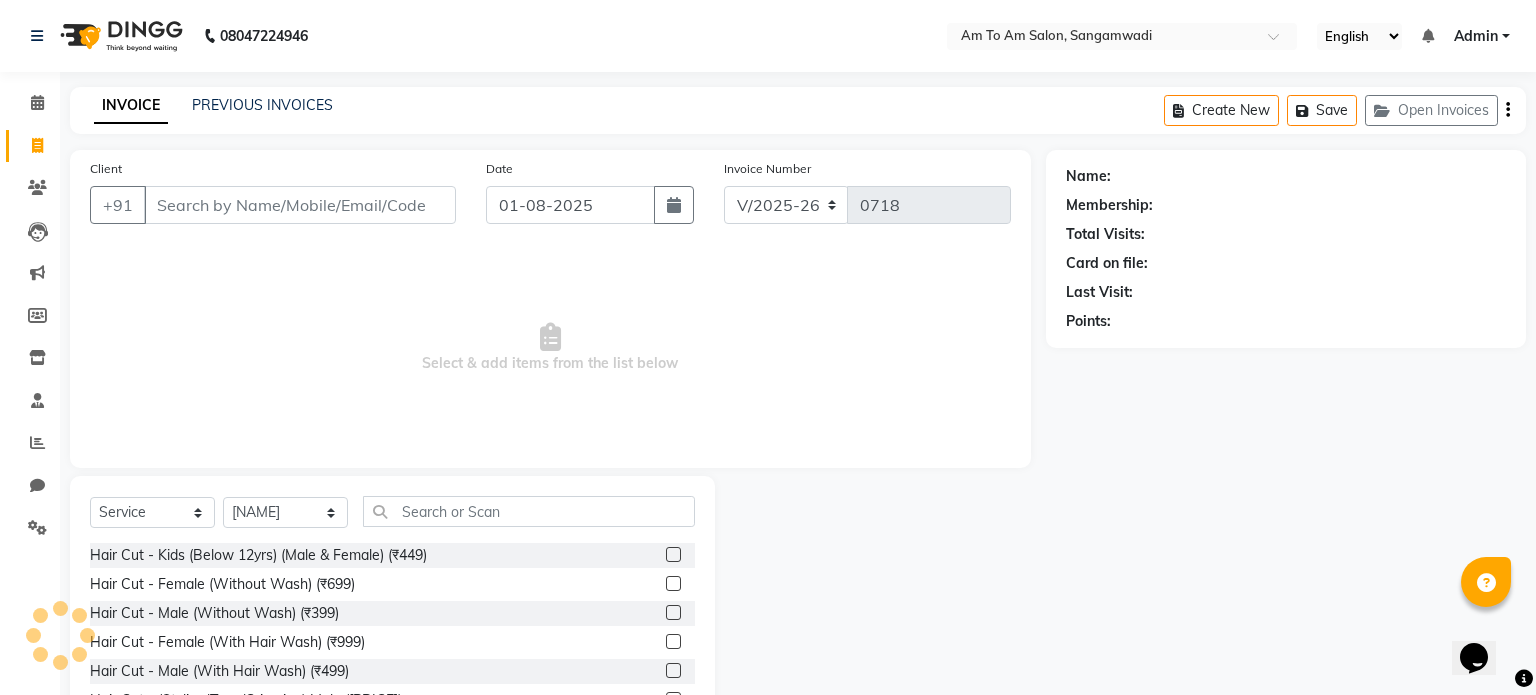 click 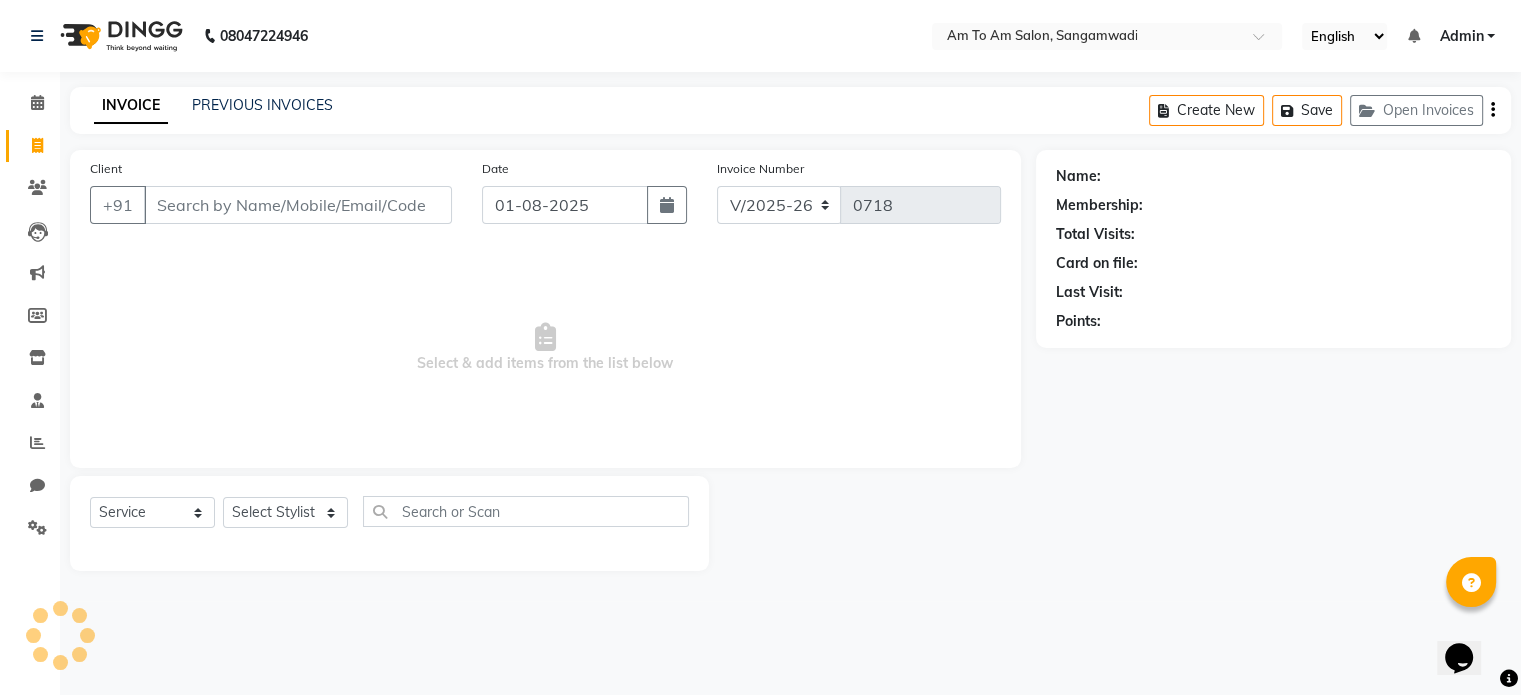 select on "51659" 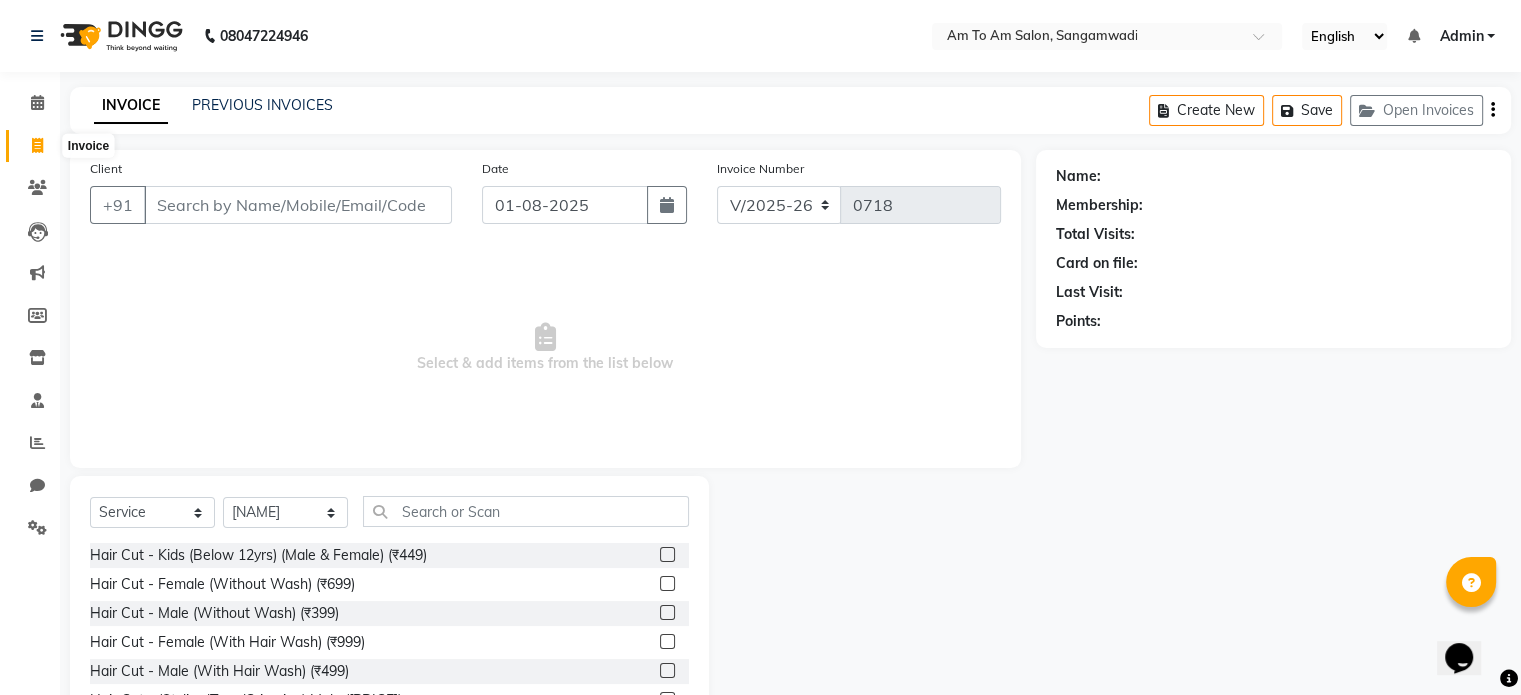 click 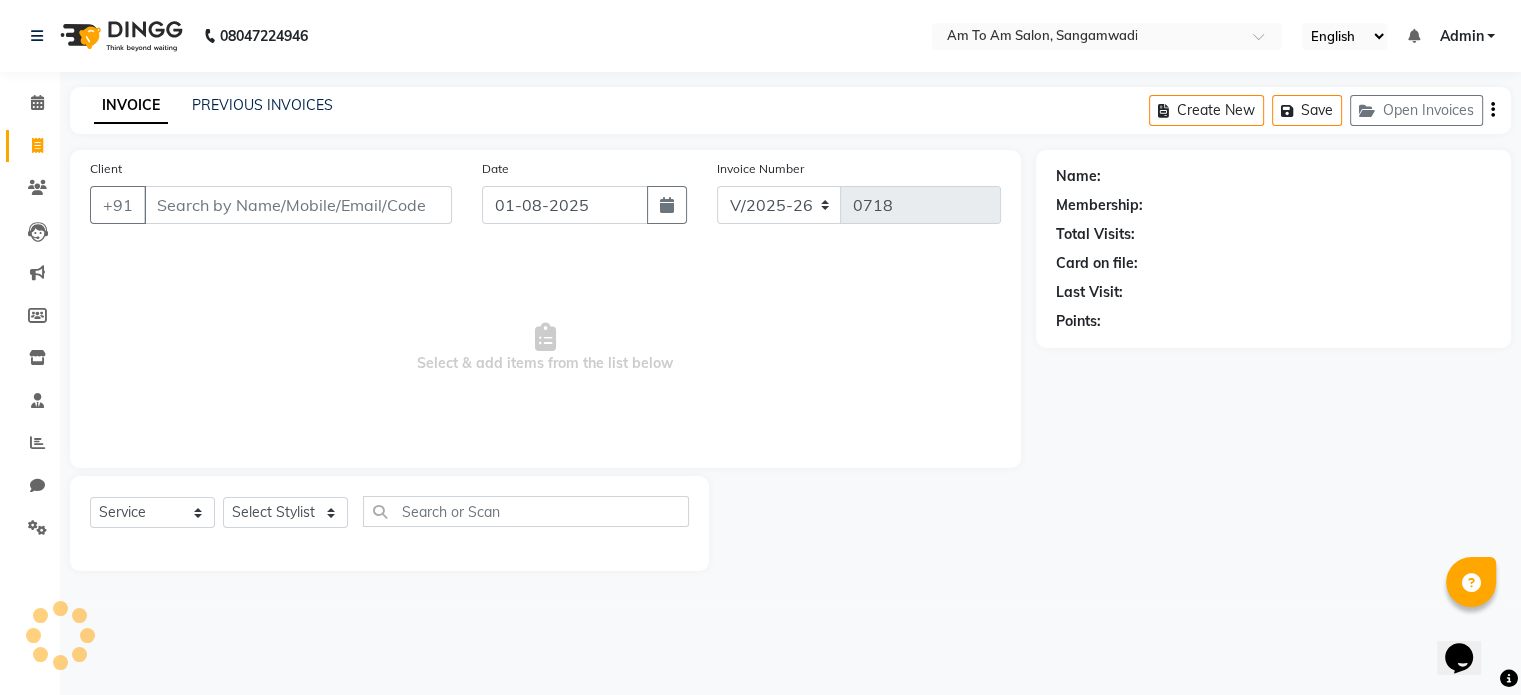 select on "51659" 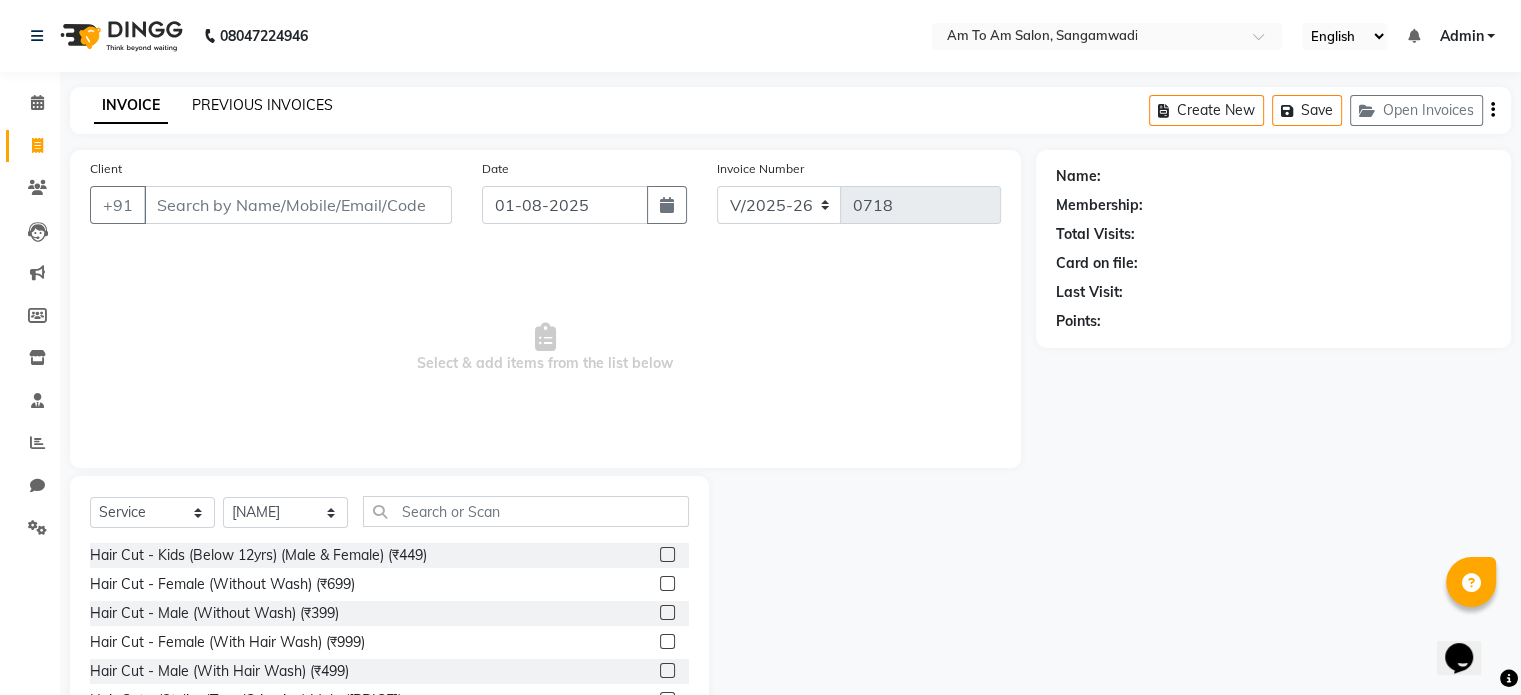 click on "PREVIOUS INVOICES" 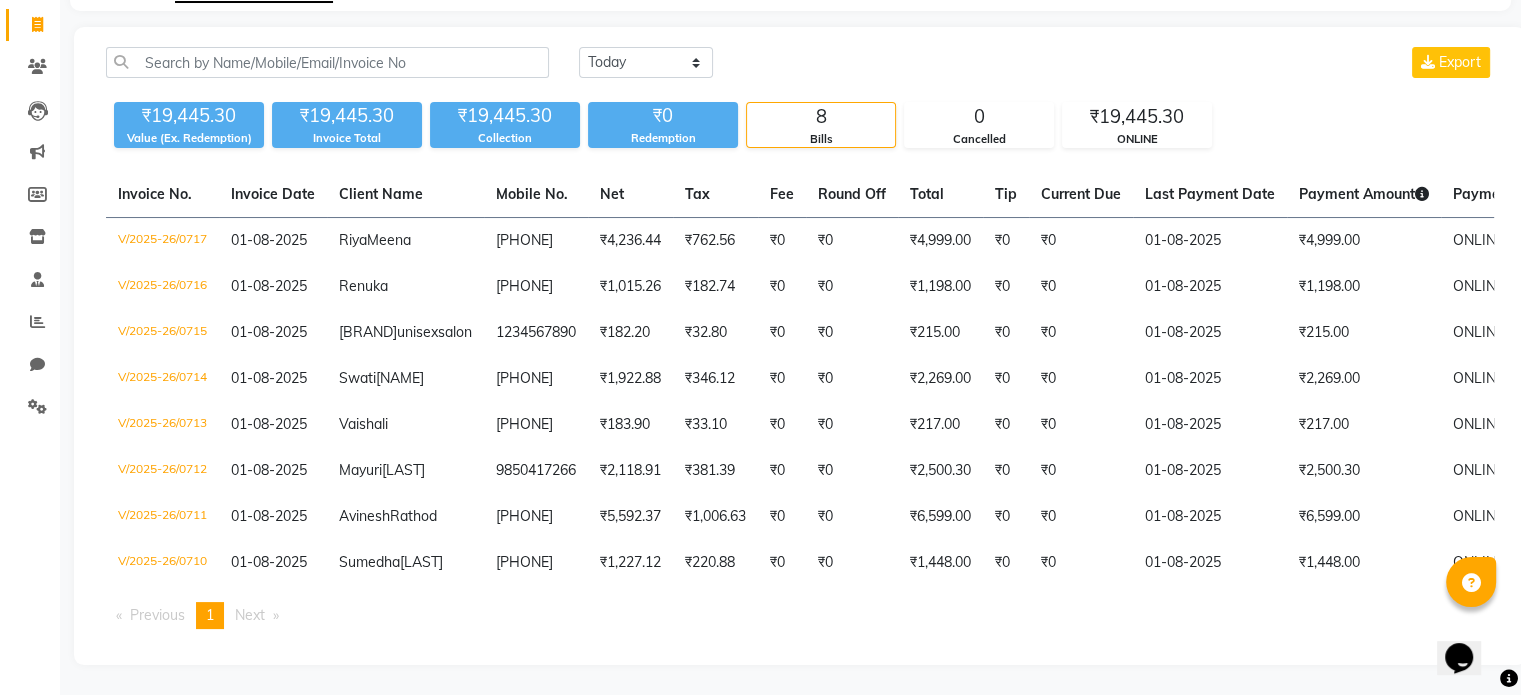 scroll, scrollTop: 236, scrollLeft: 0, axis: vertical 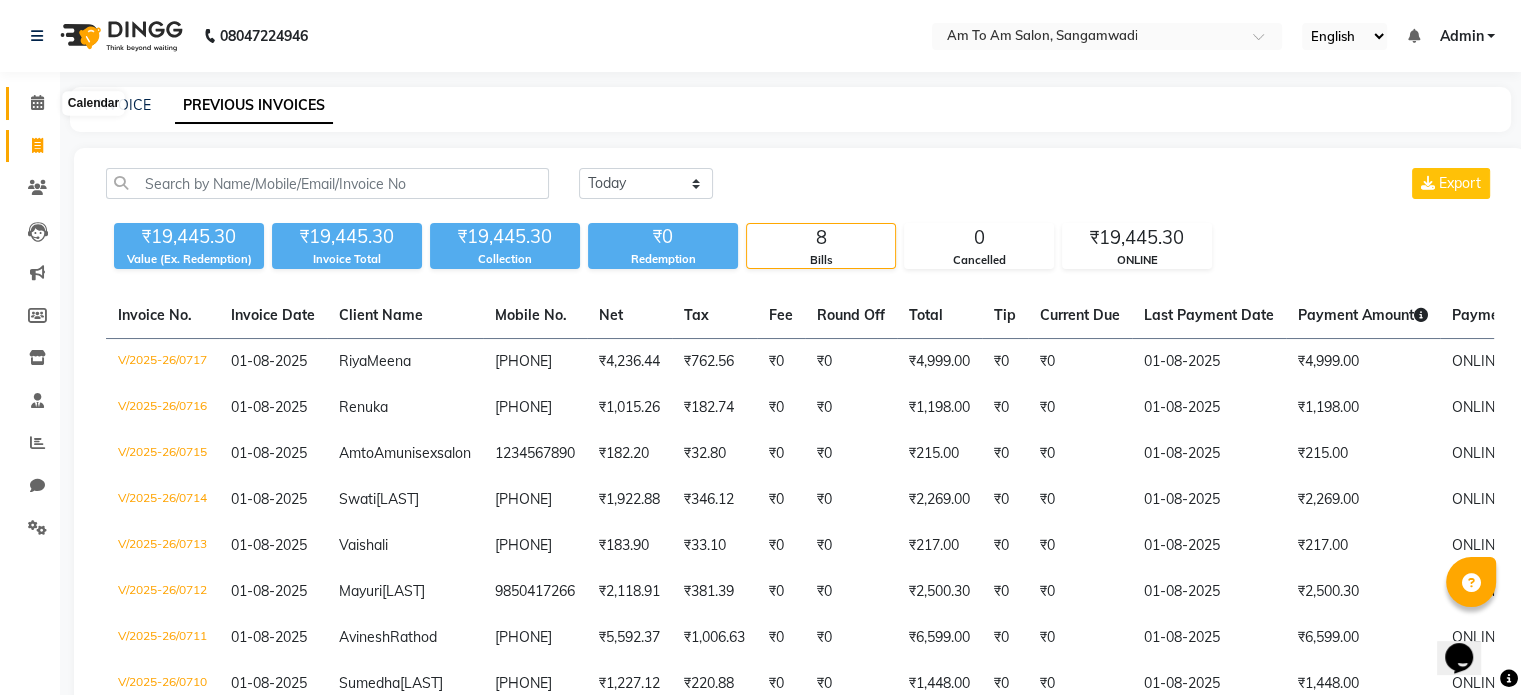 click 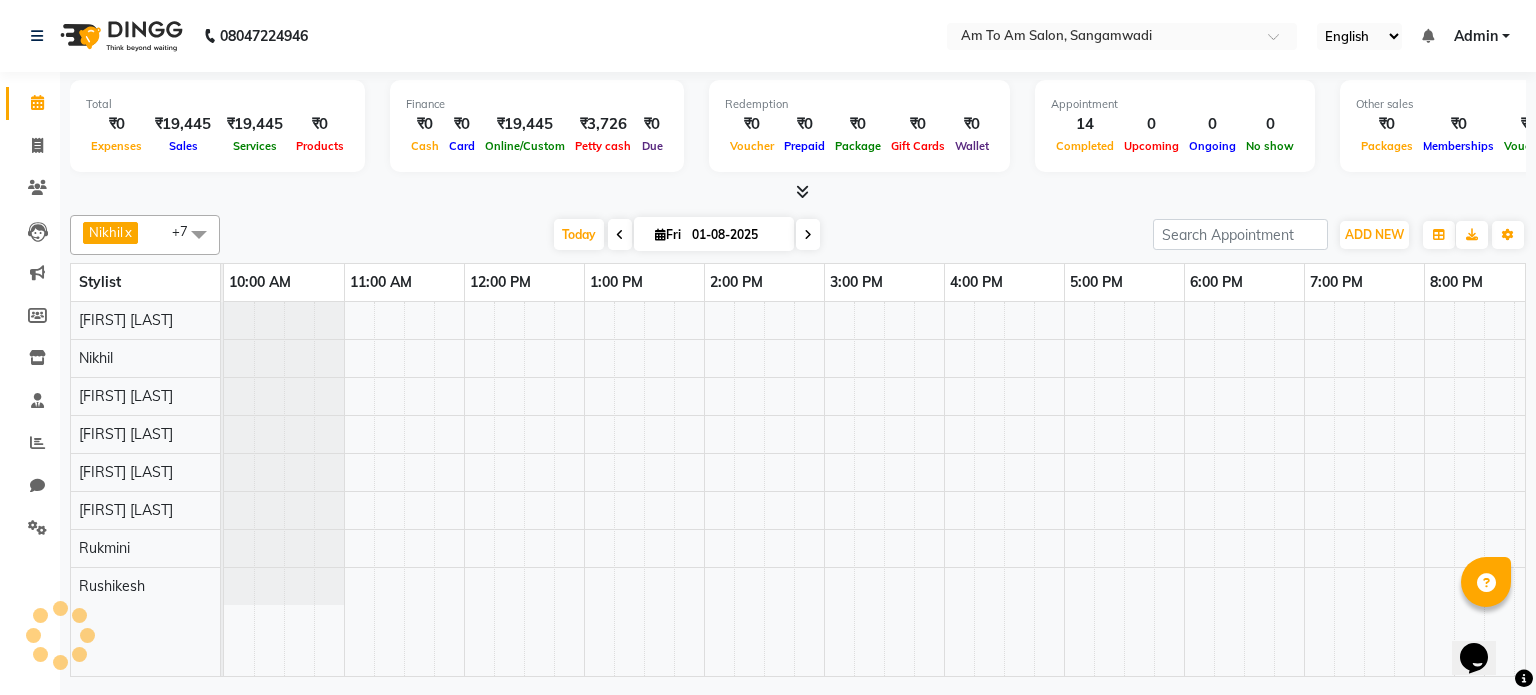 scroll, scrollTop: 0, scrollLeft: 0, axis: both 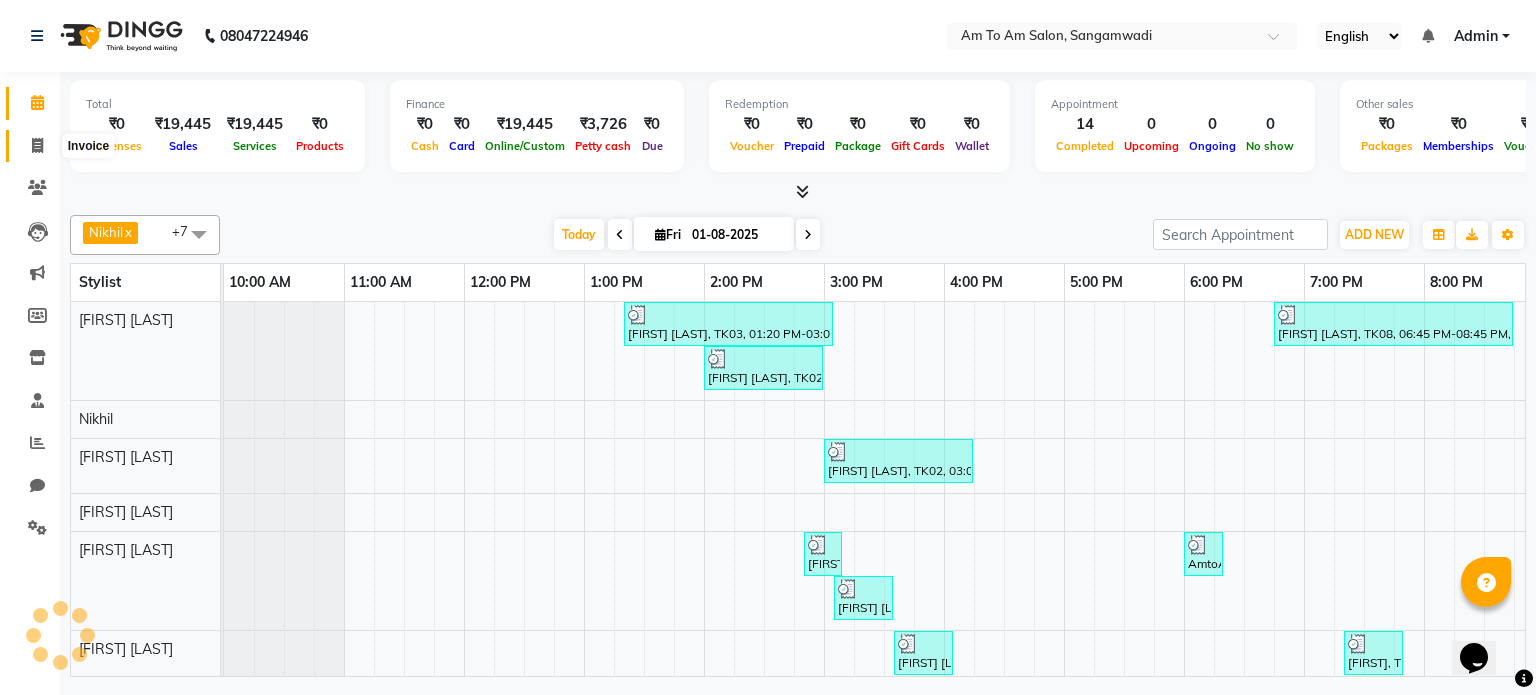 click 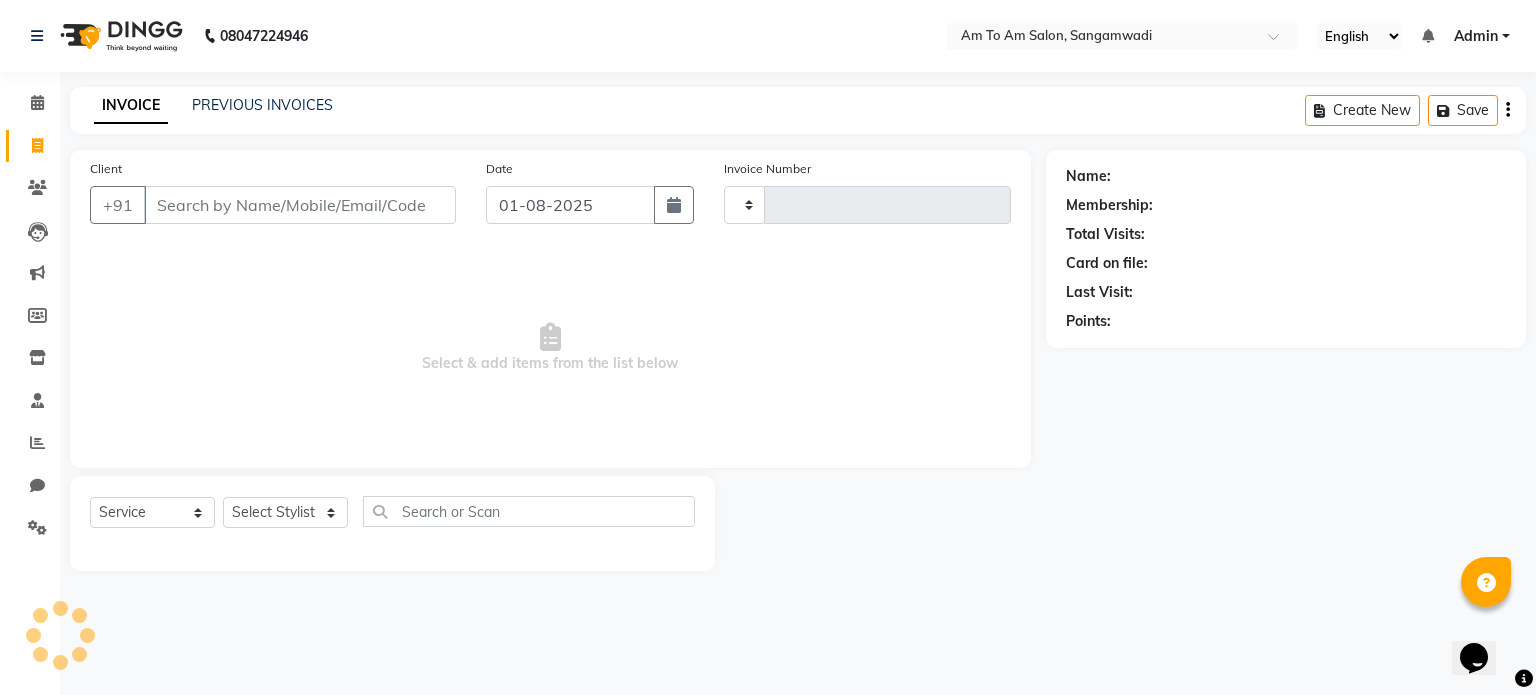 type on "0718" 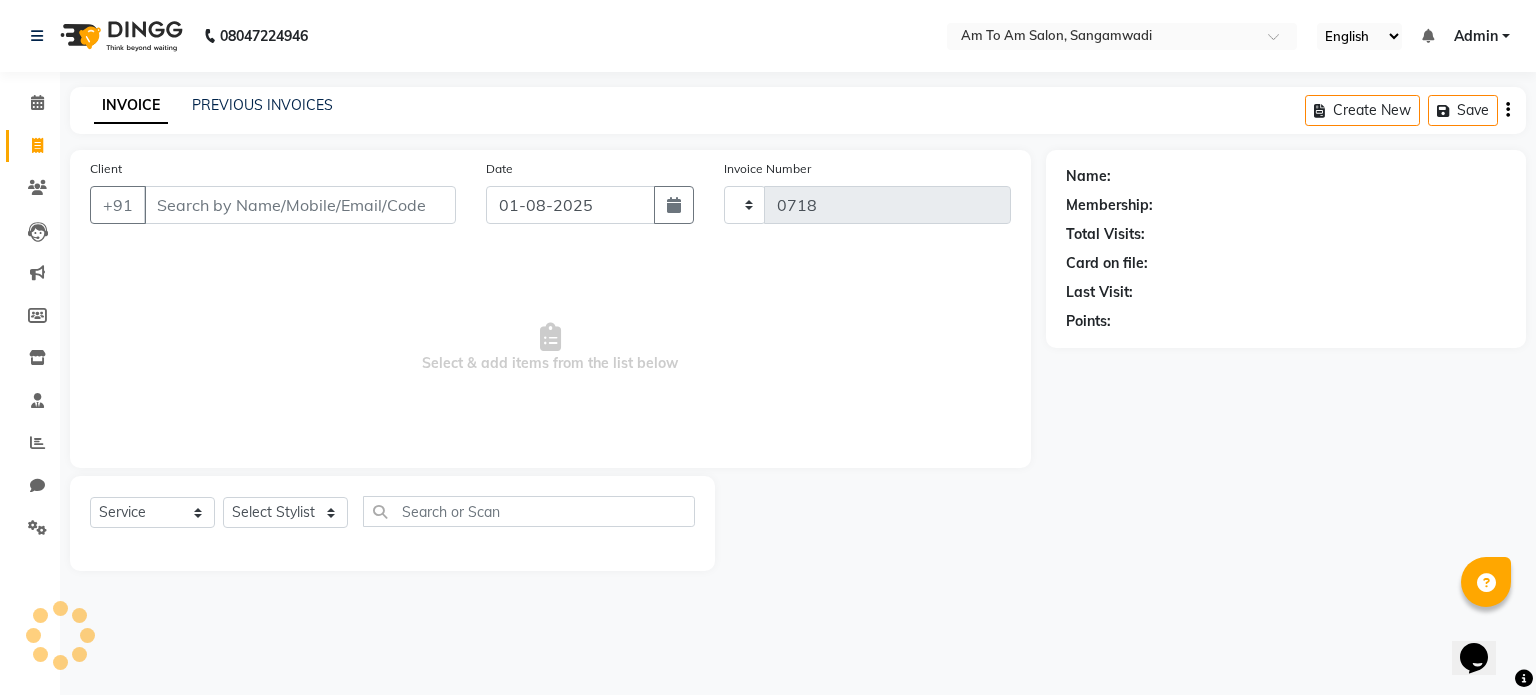 select on "6661" 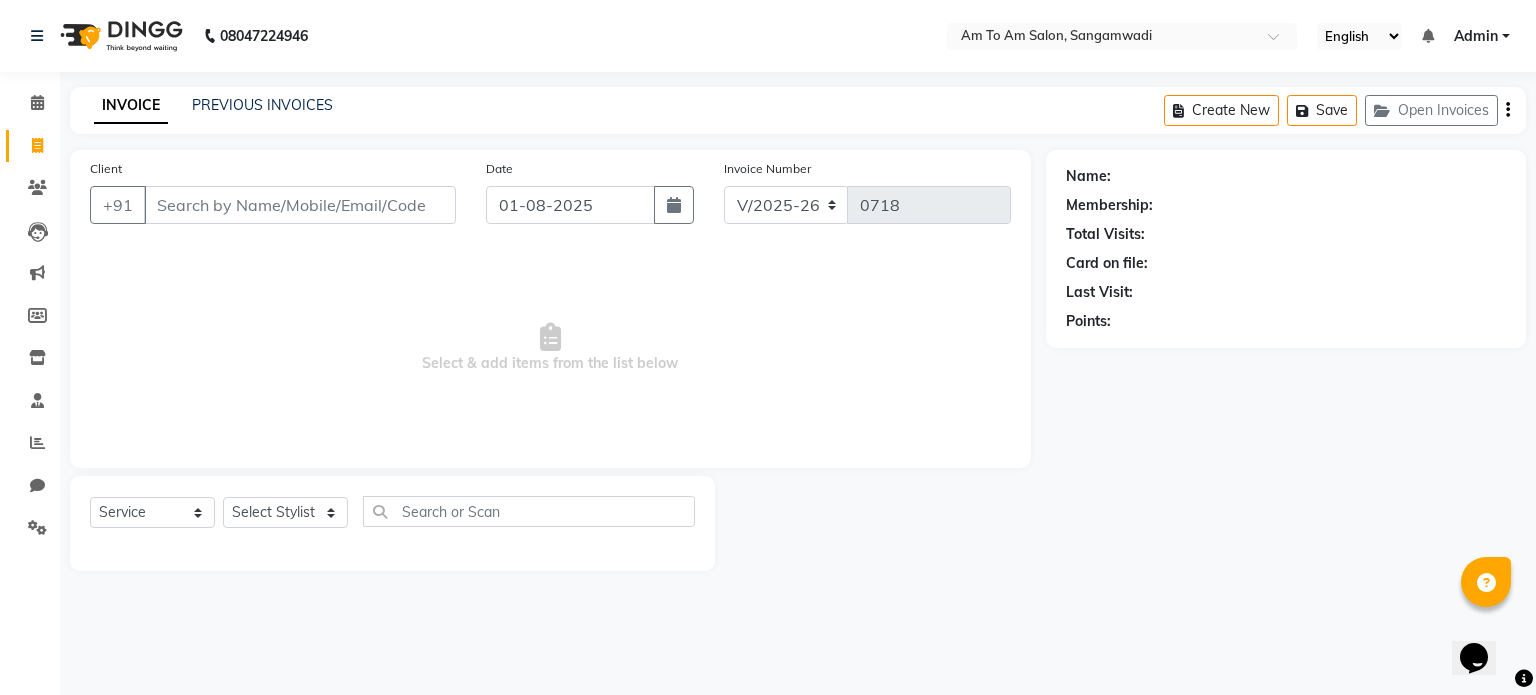 select on "51659" 